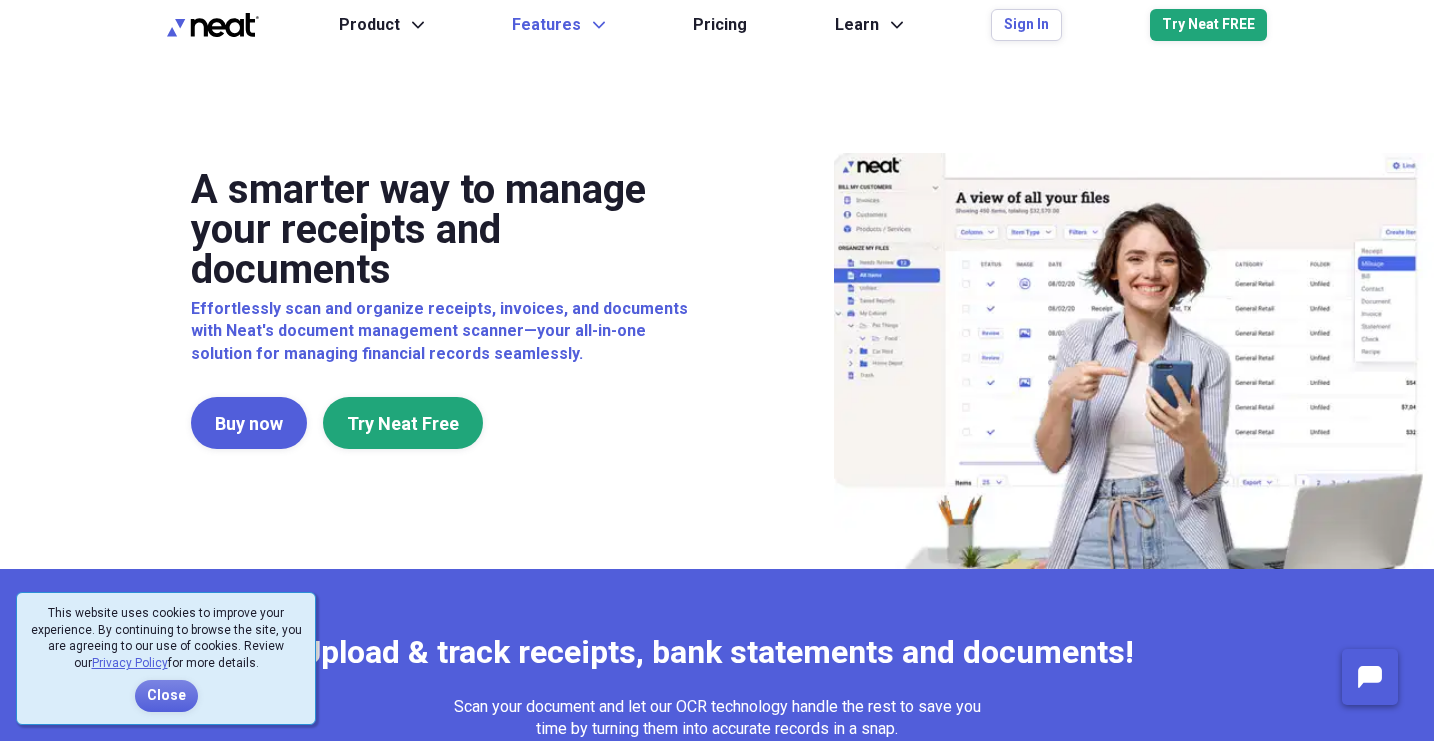 scroll, scrollTop: 0, scrollLeft: 0, axis: both 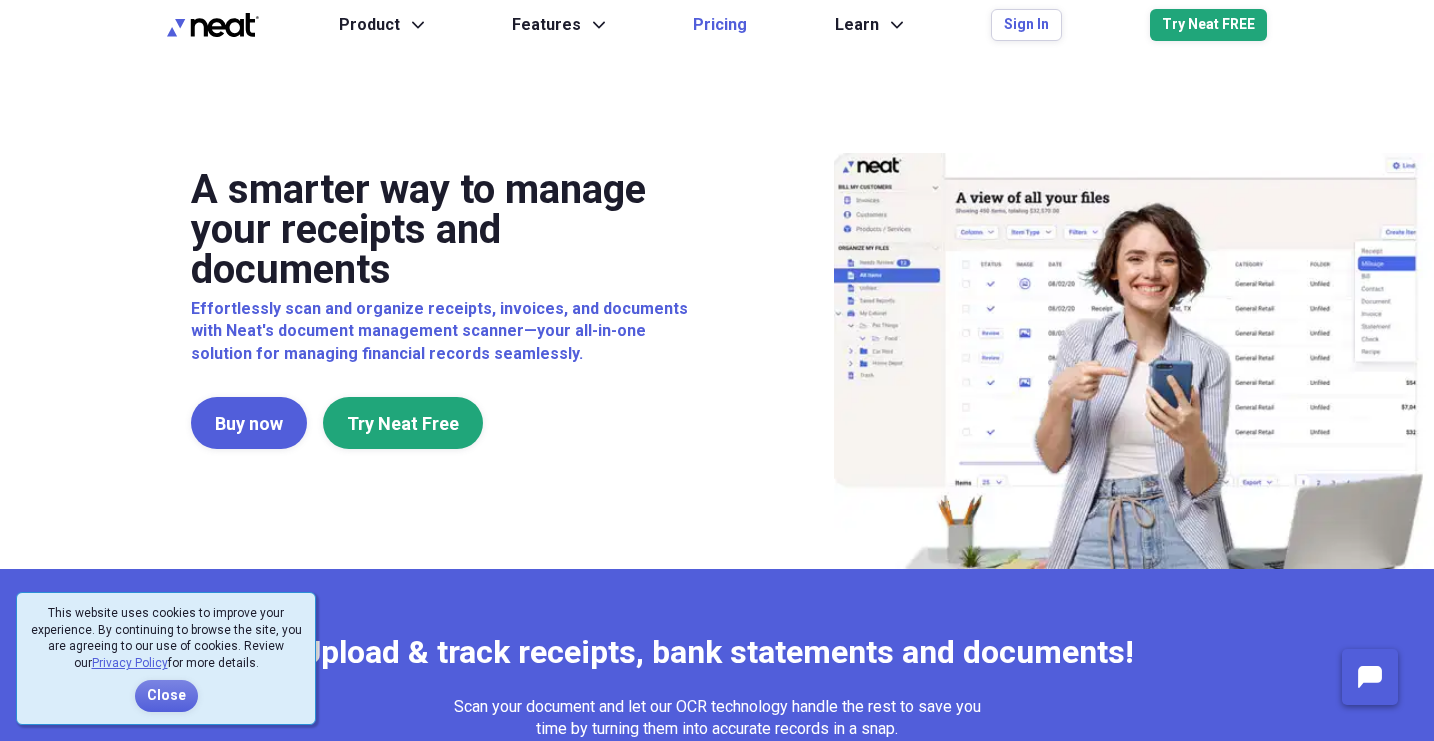 click on "Pricing" at bounding box center (720, 25) 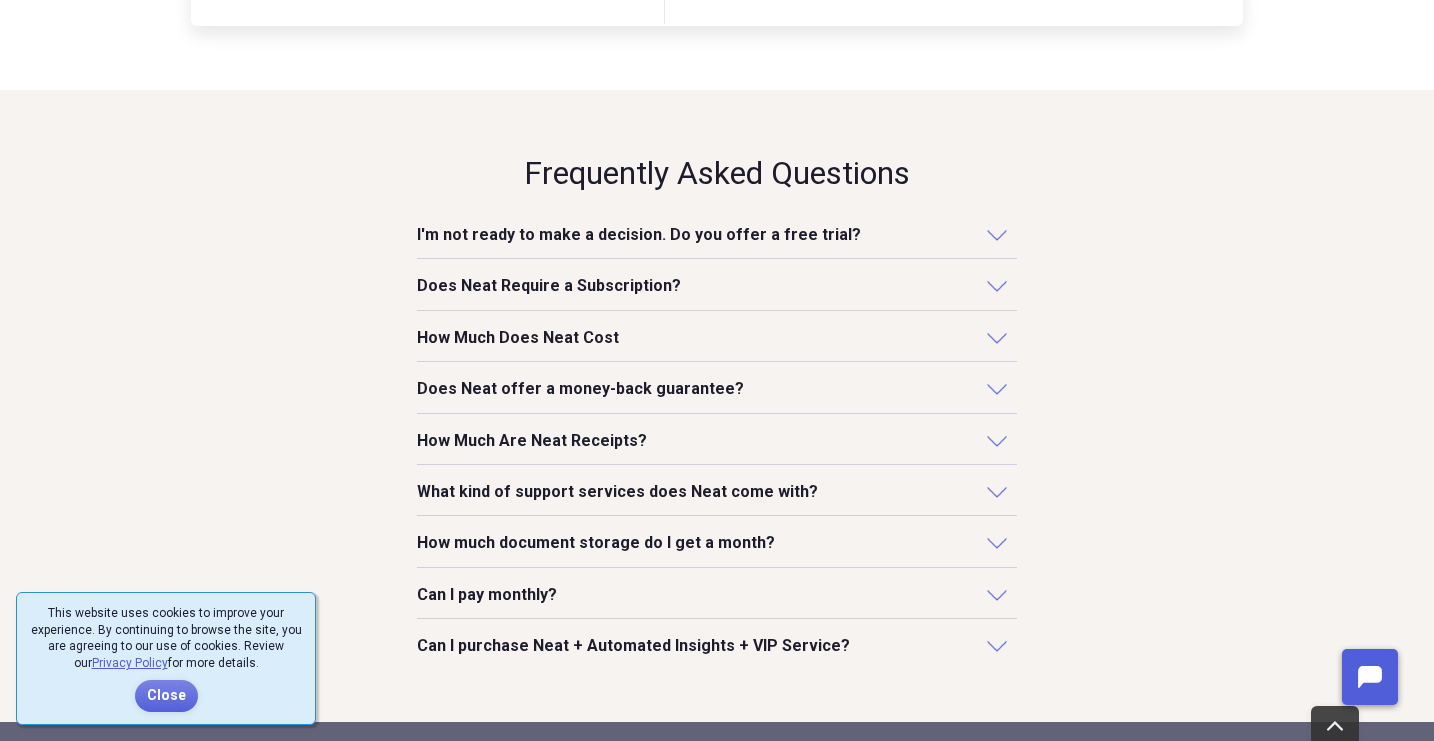 scroll, scrollTop: 1614, scrollLeft: 0, axis: vertical 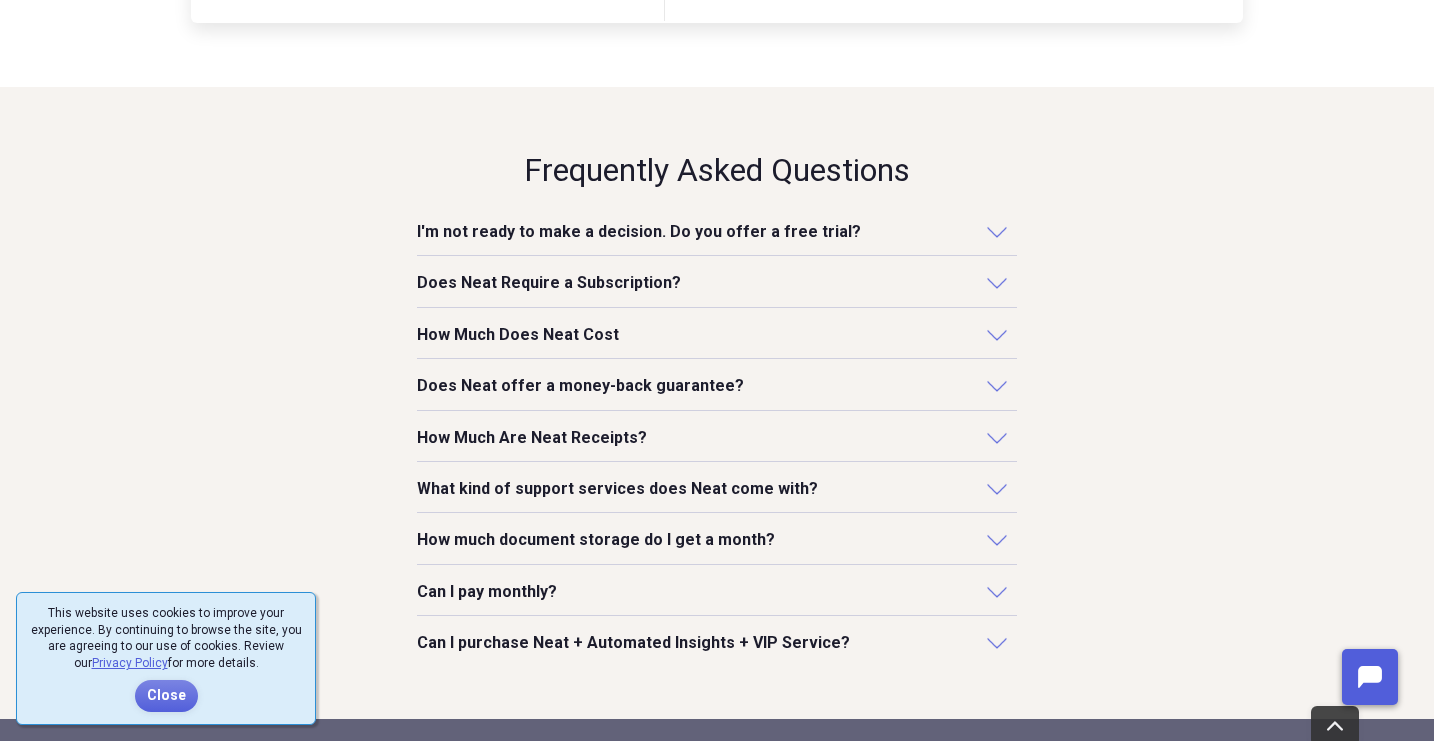 click at bounding box center (997, 437) 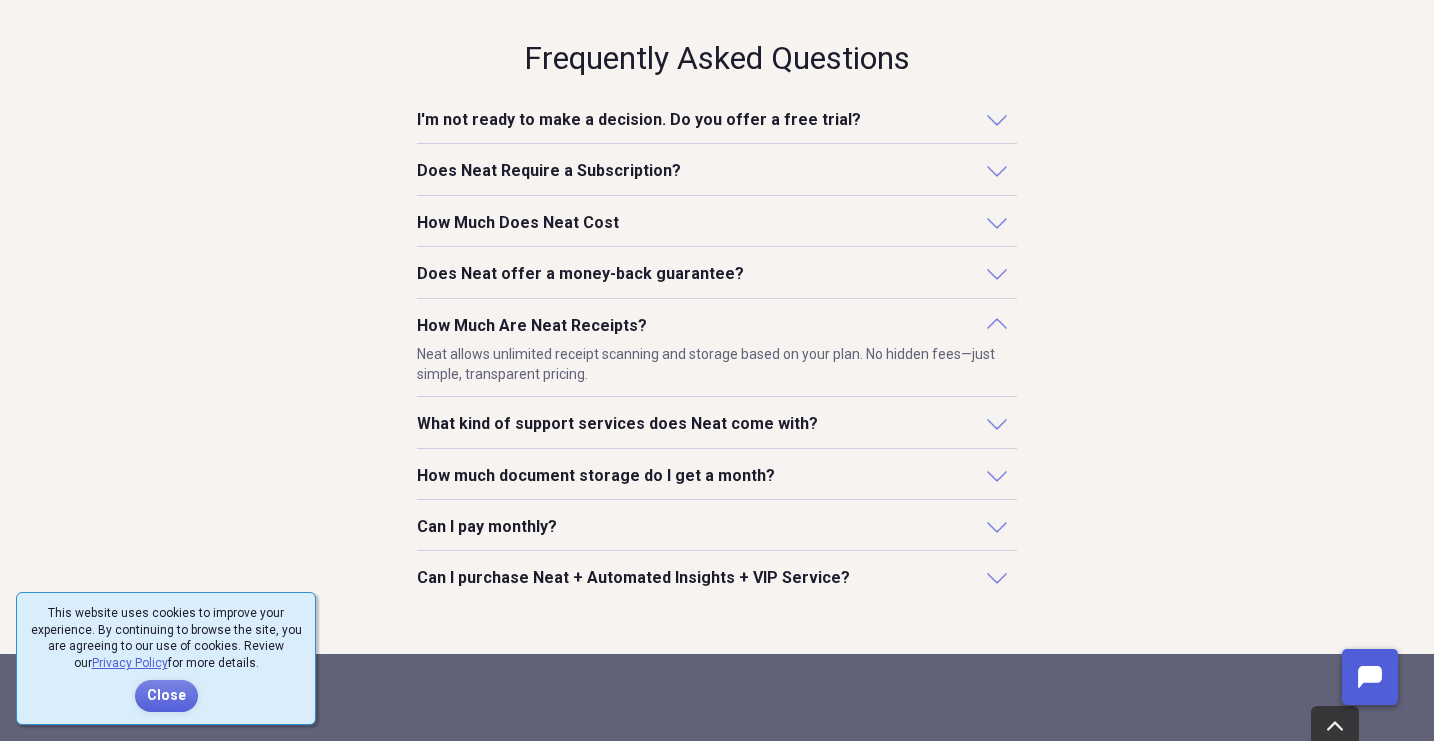 scroll, scrollTop: 1732, scrollLeft: 0, axis: vertical 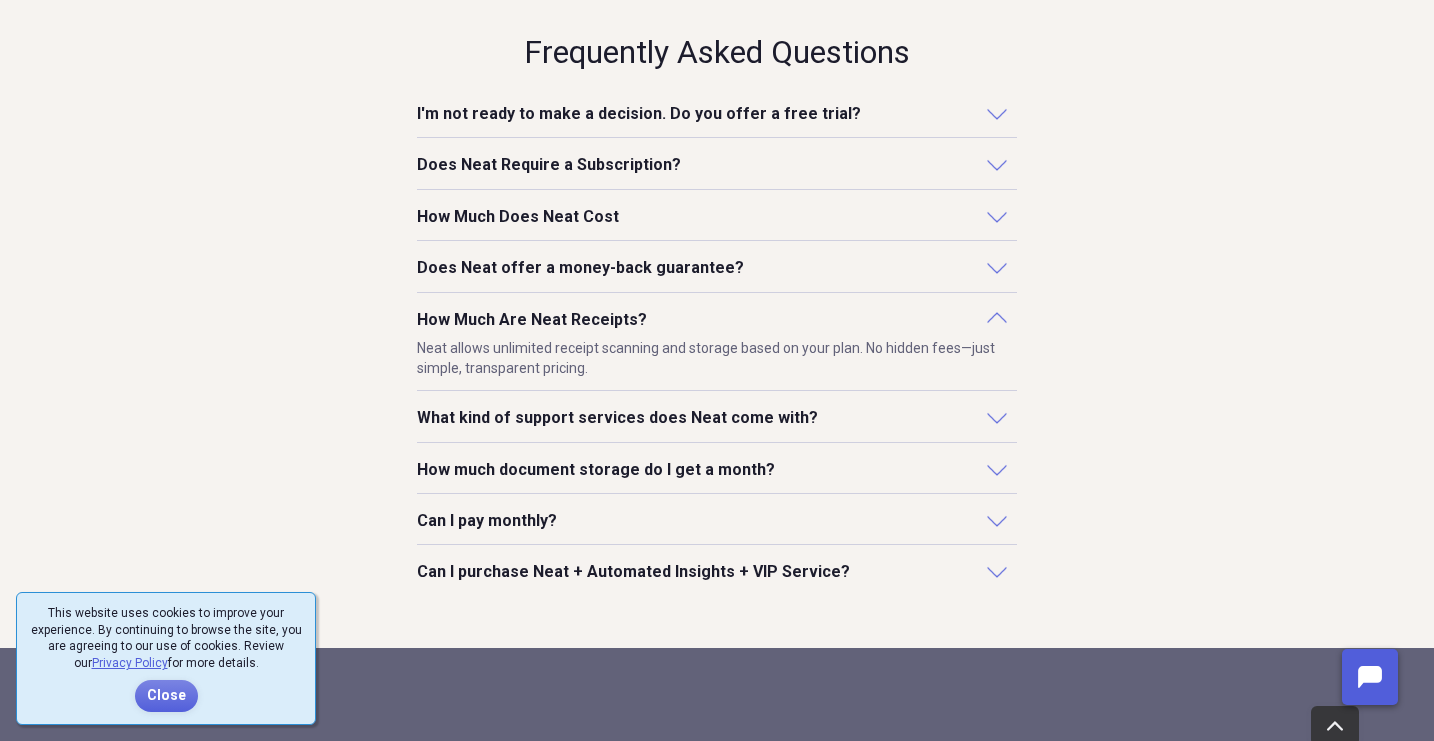 click at bounding box center (997, 469) 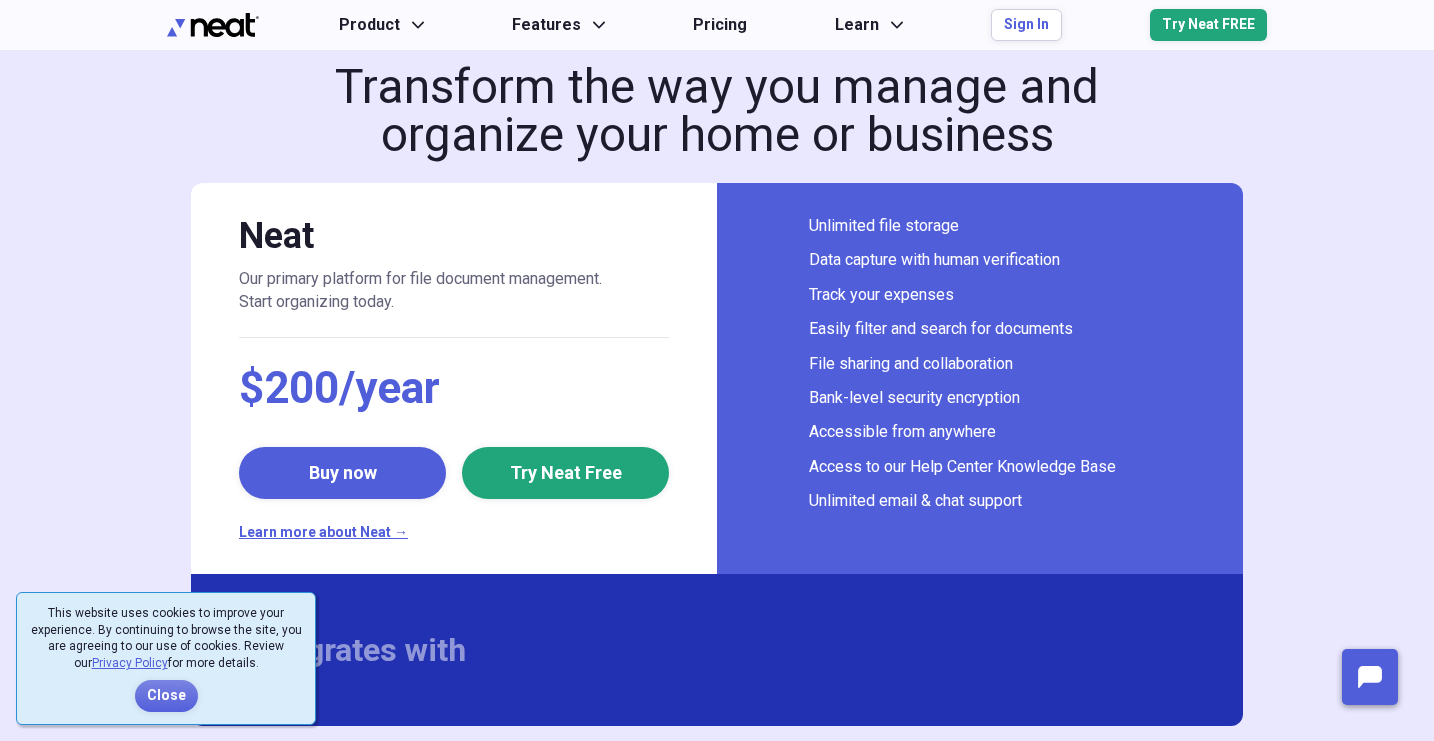scroll, scrollTop: 0, scrollLeft: 0, axis: both 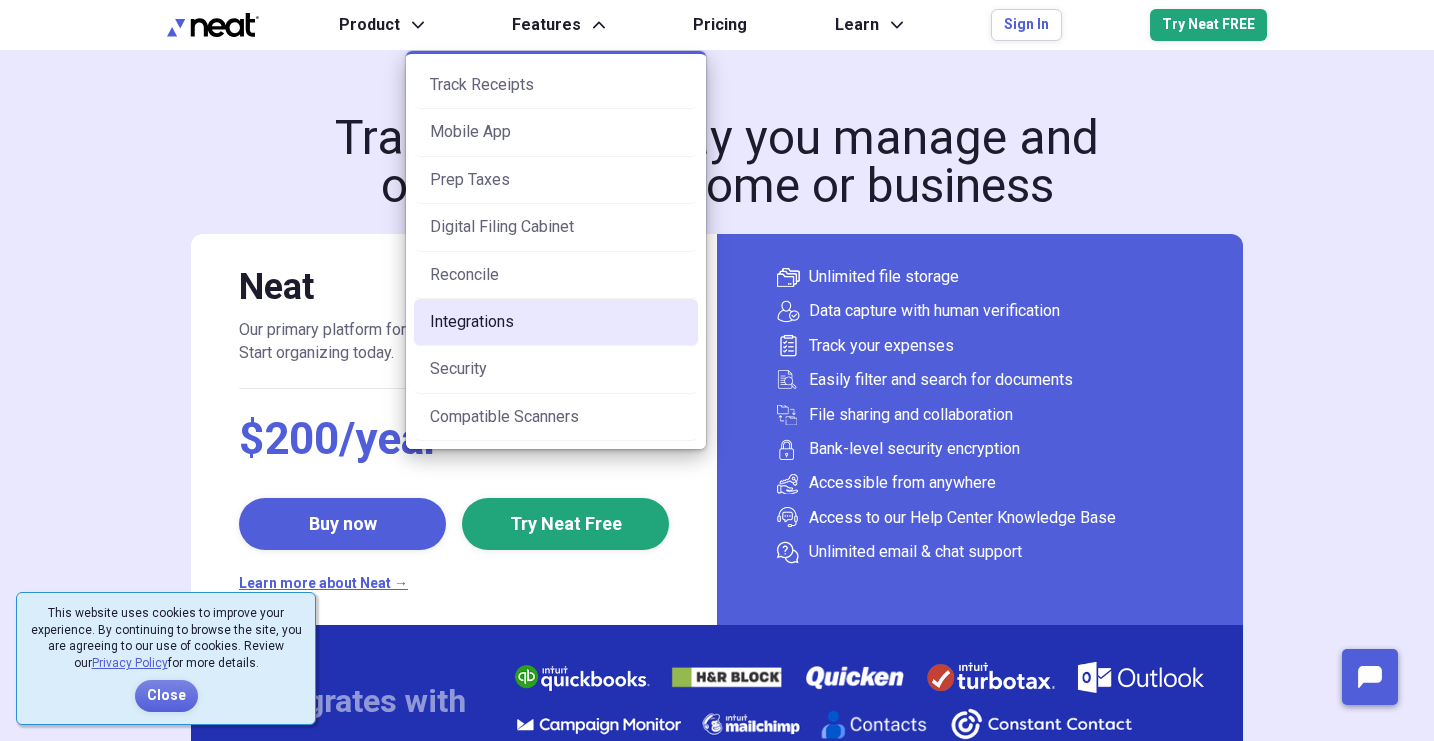 click on "Integrations" at bounding box center (556, 322) 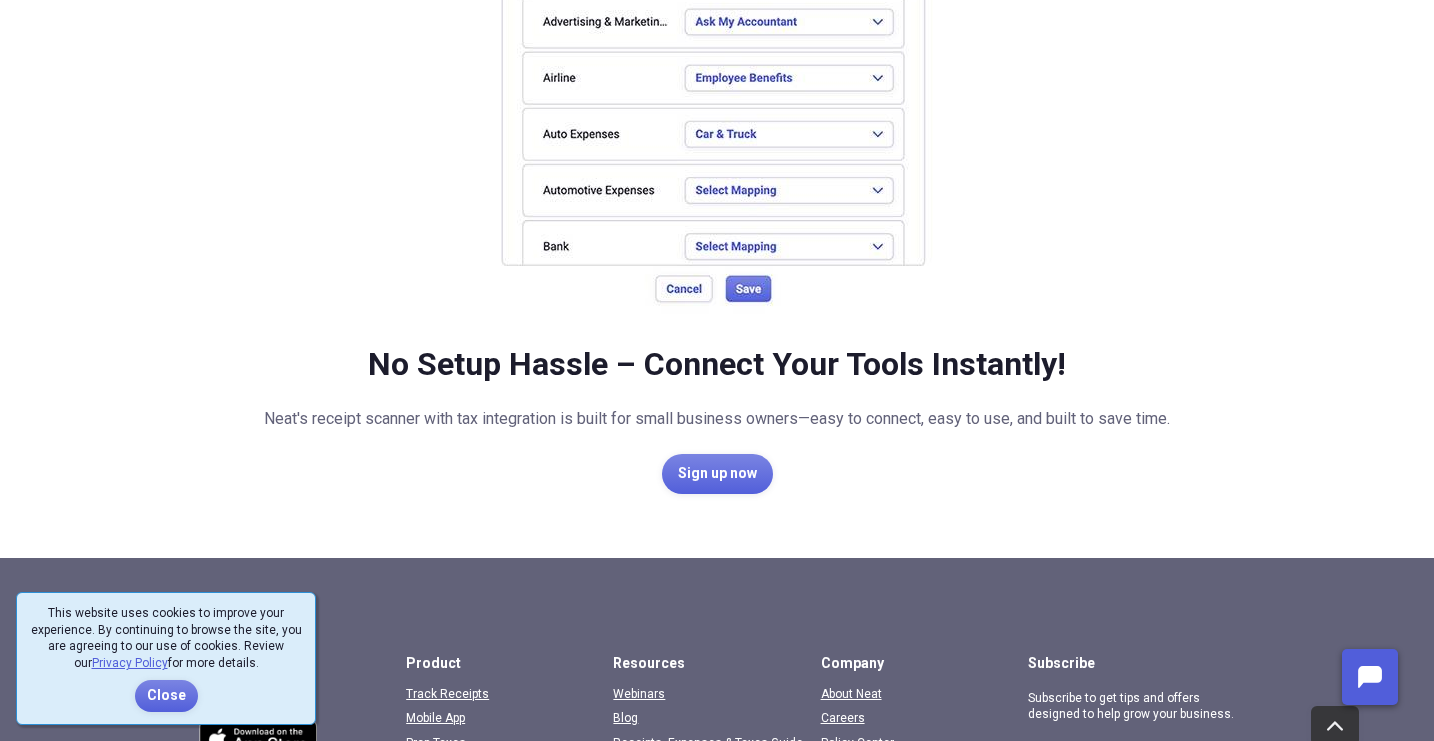 scroll, scrollTop: 1557, scrollLeft: 0, axis: vertical 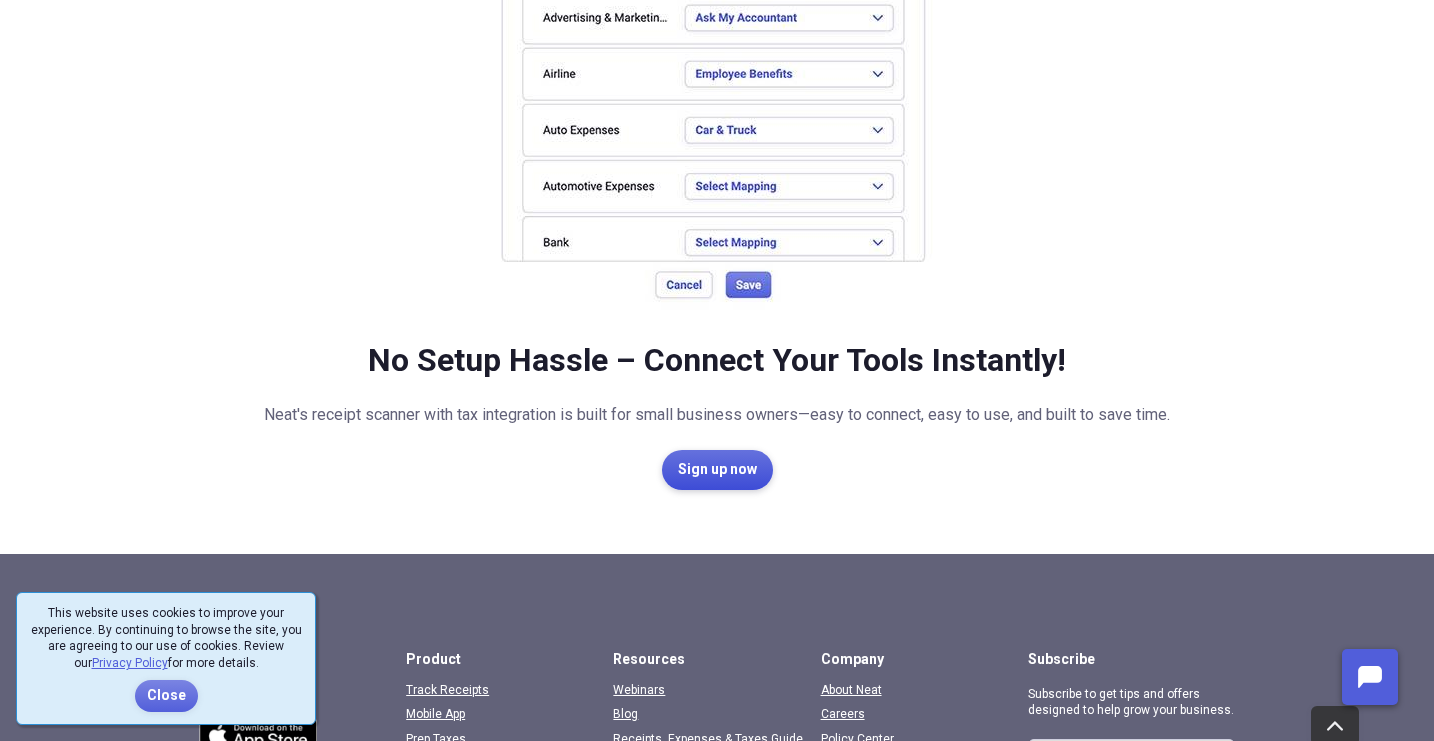 click on "Sign up now" at bounding box center [717, 470] 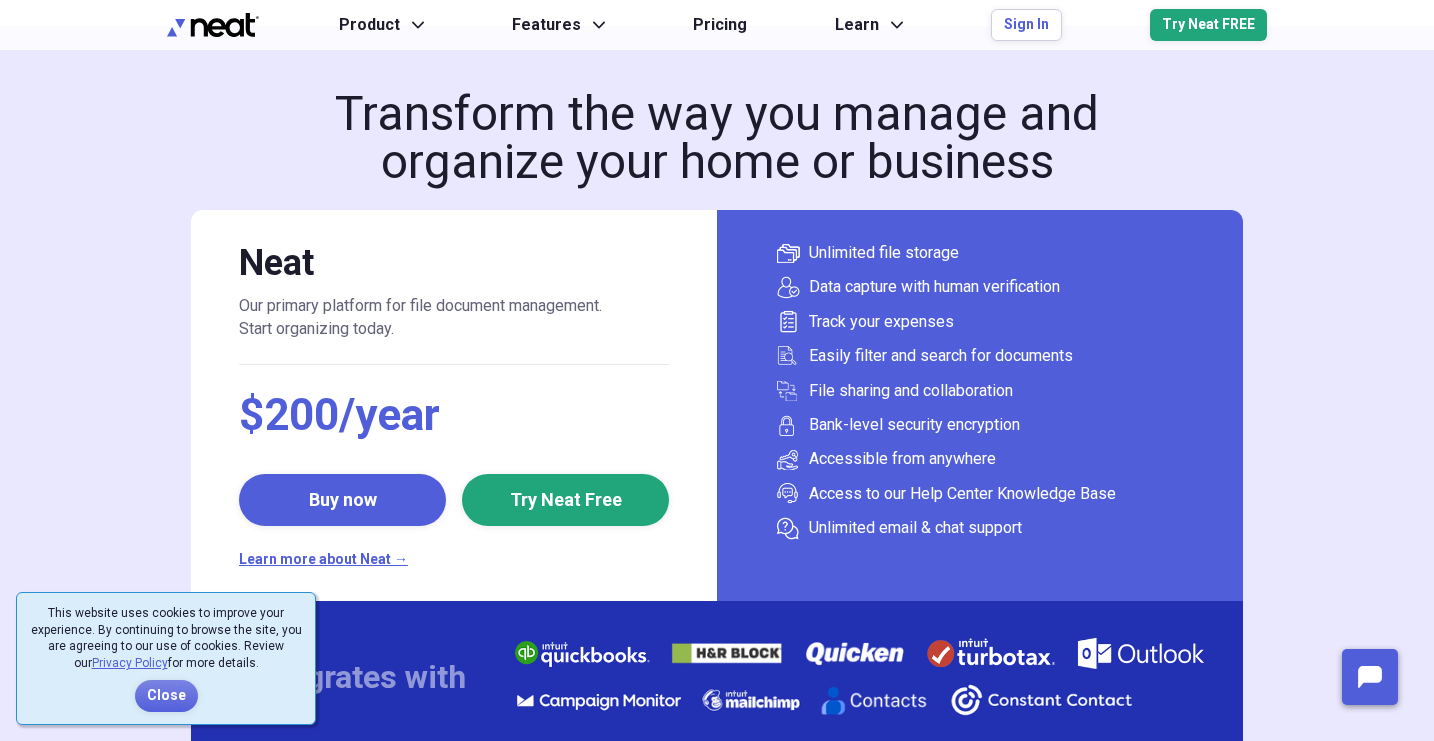 scroll, scrollTop: 0, scrollLeft: 0, axis: both 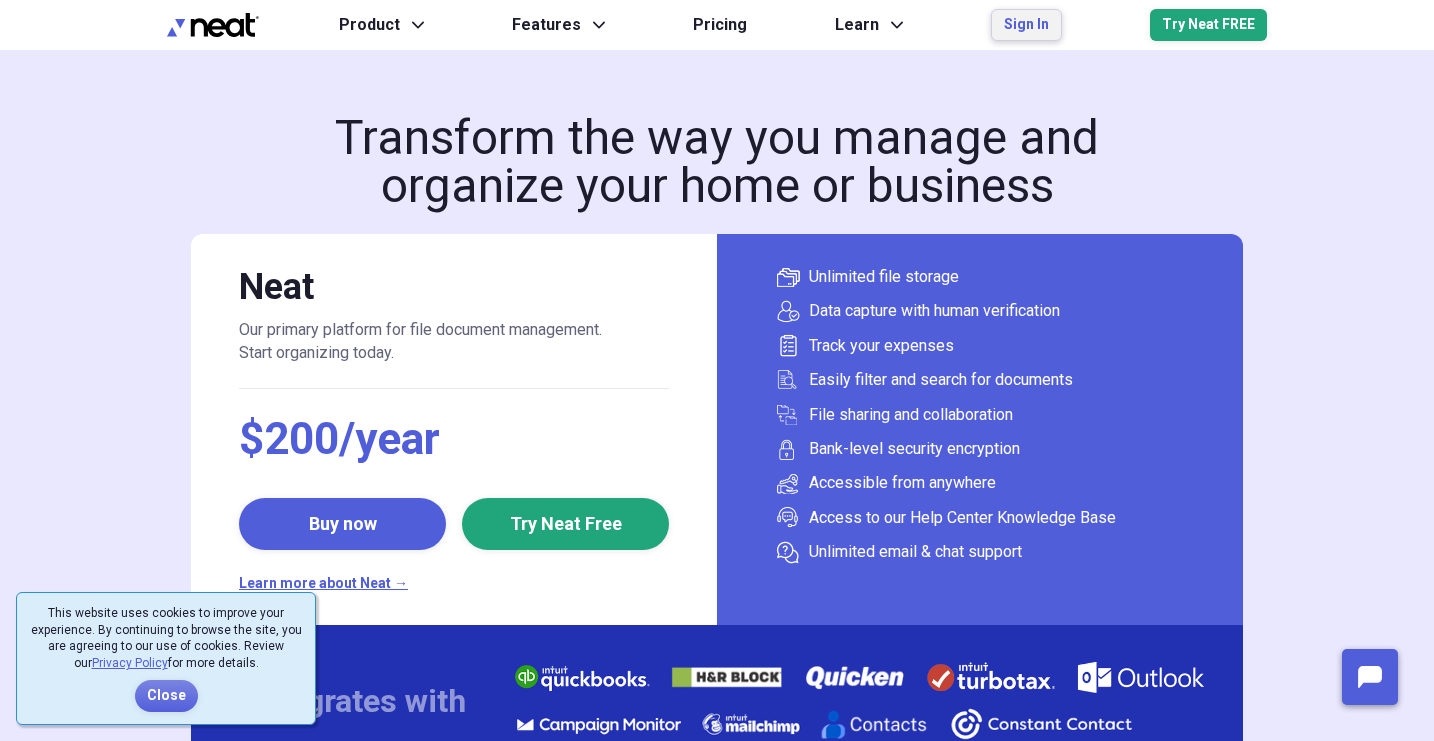 click on "Sign In" at bounding box center (1026, 25) 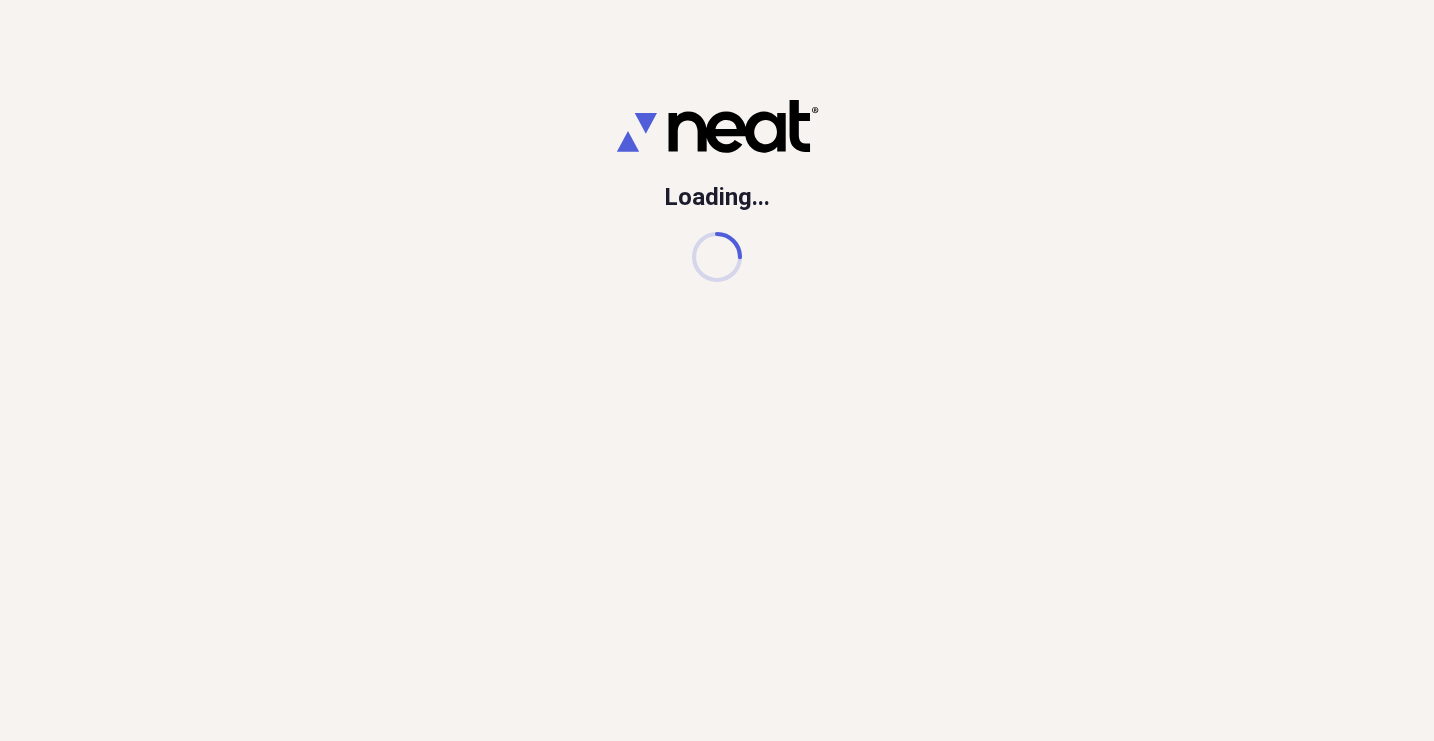 scroll, scrollTop: 0, scrollLeft: 0, axis: both 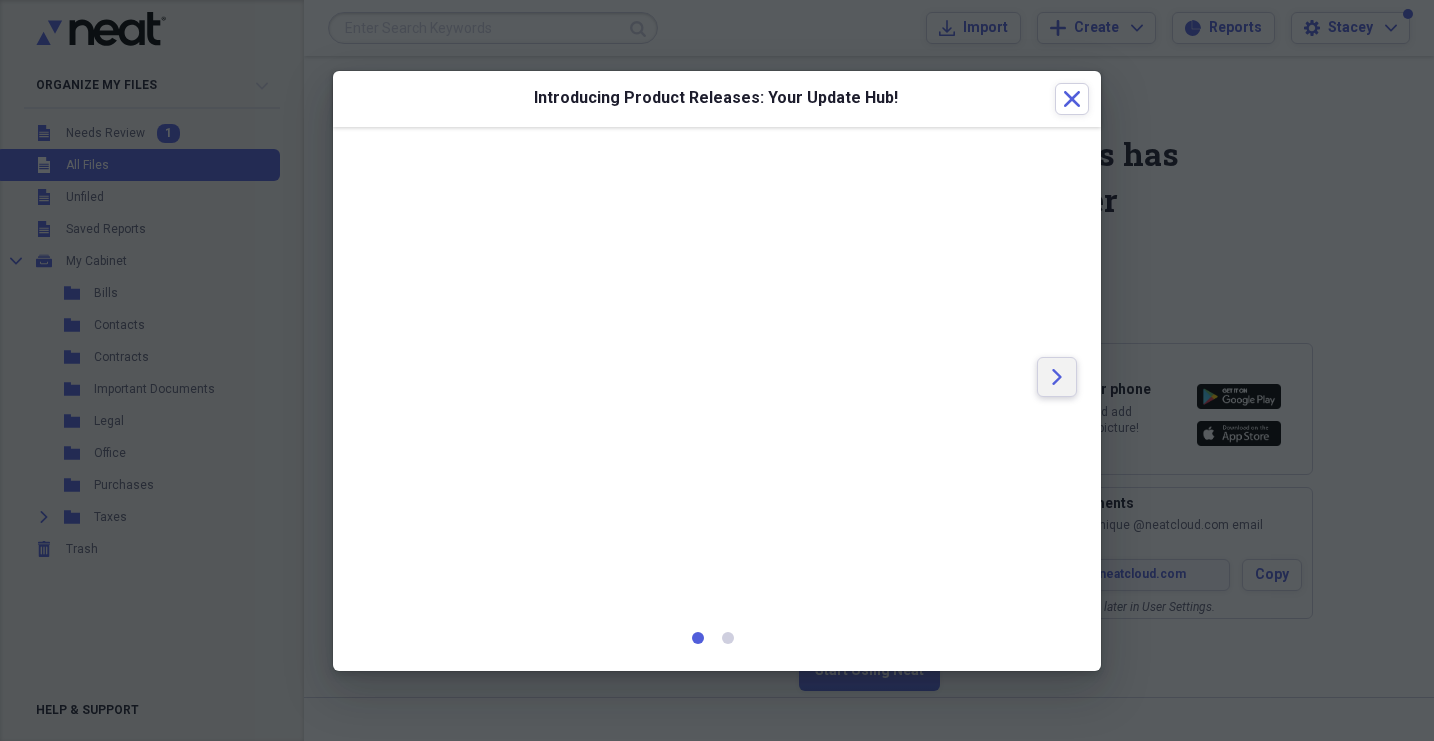 click 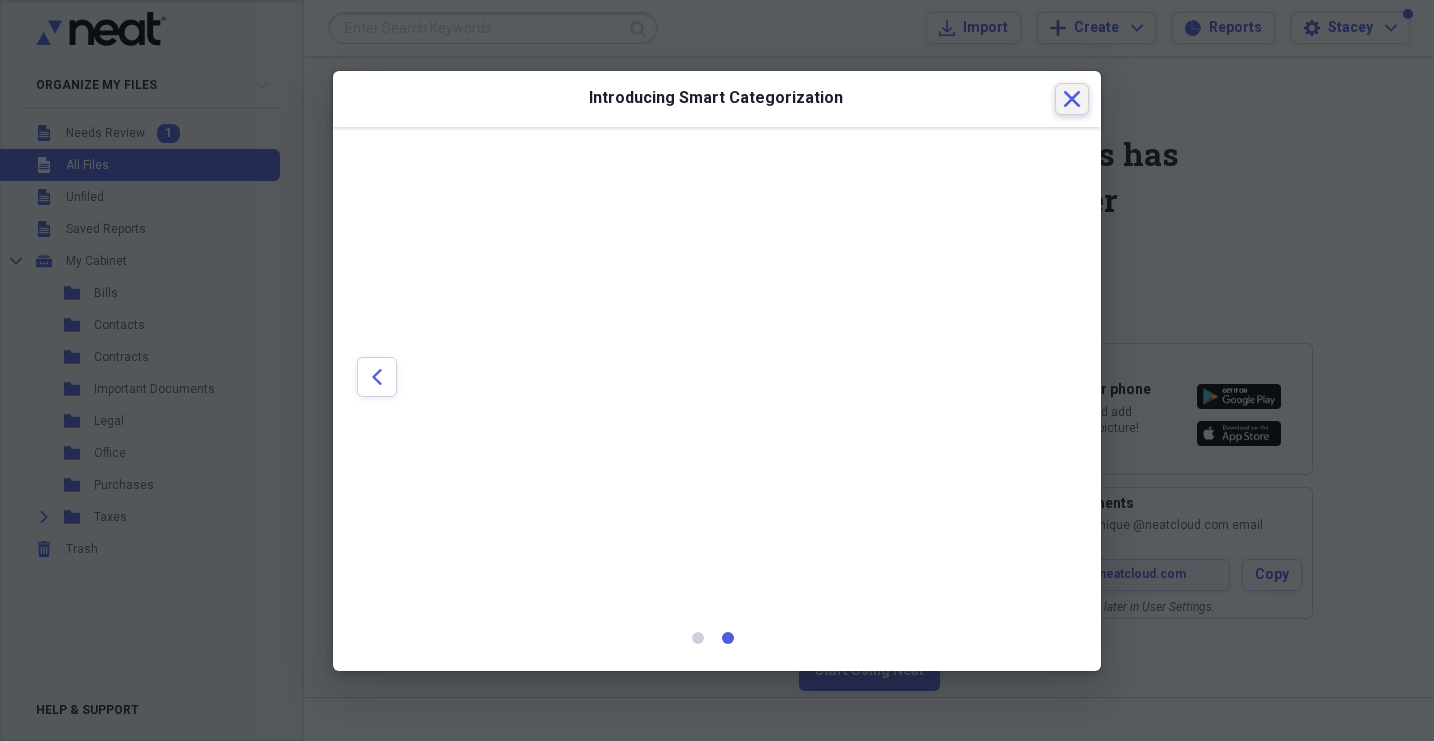 click on "Close" 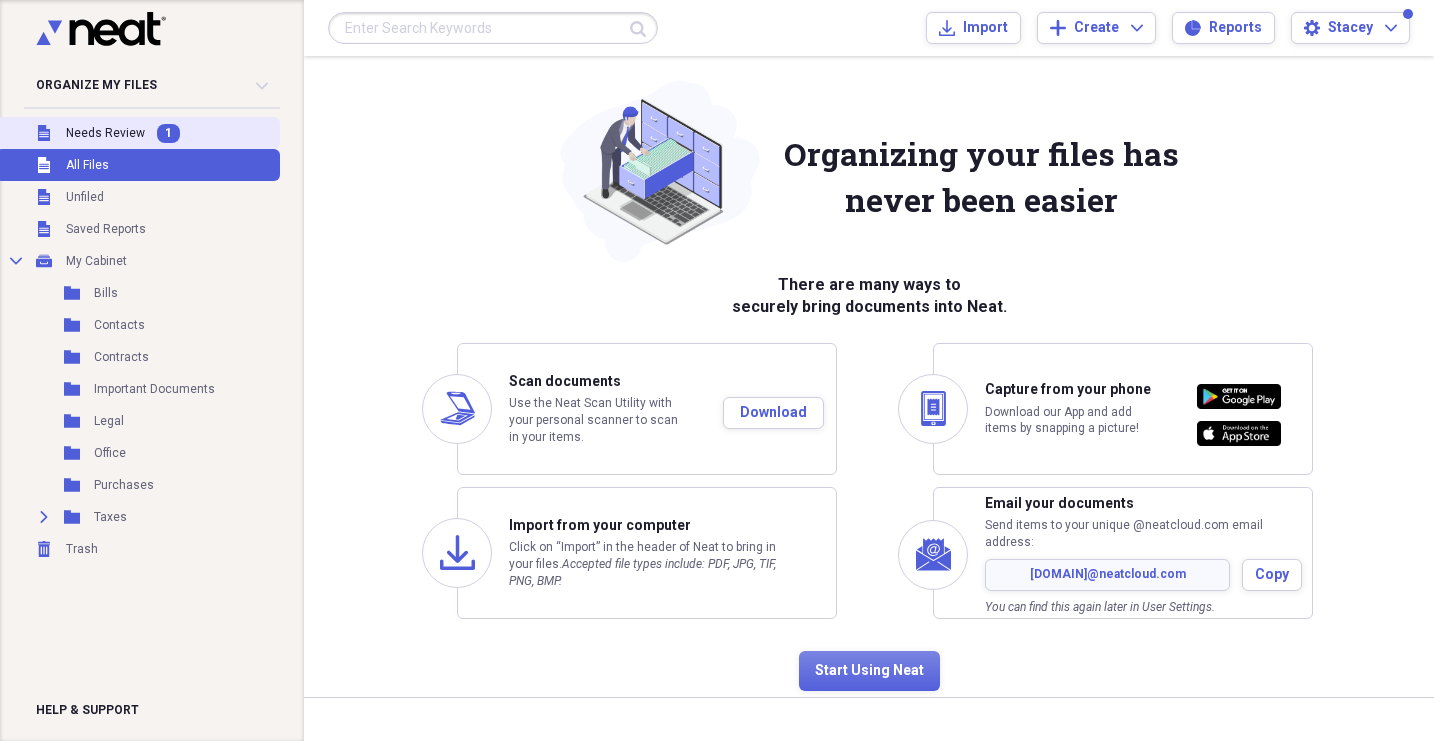click on "Needs Review" at bounding box center (105, 133) 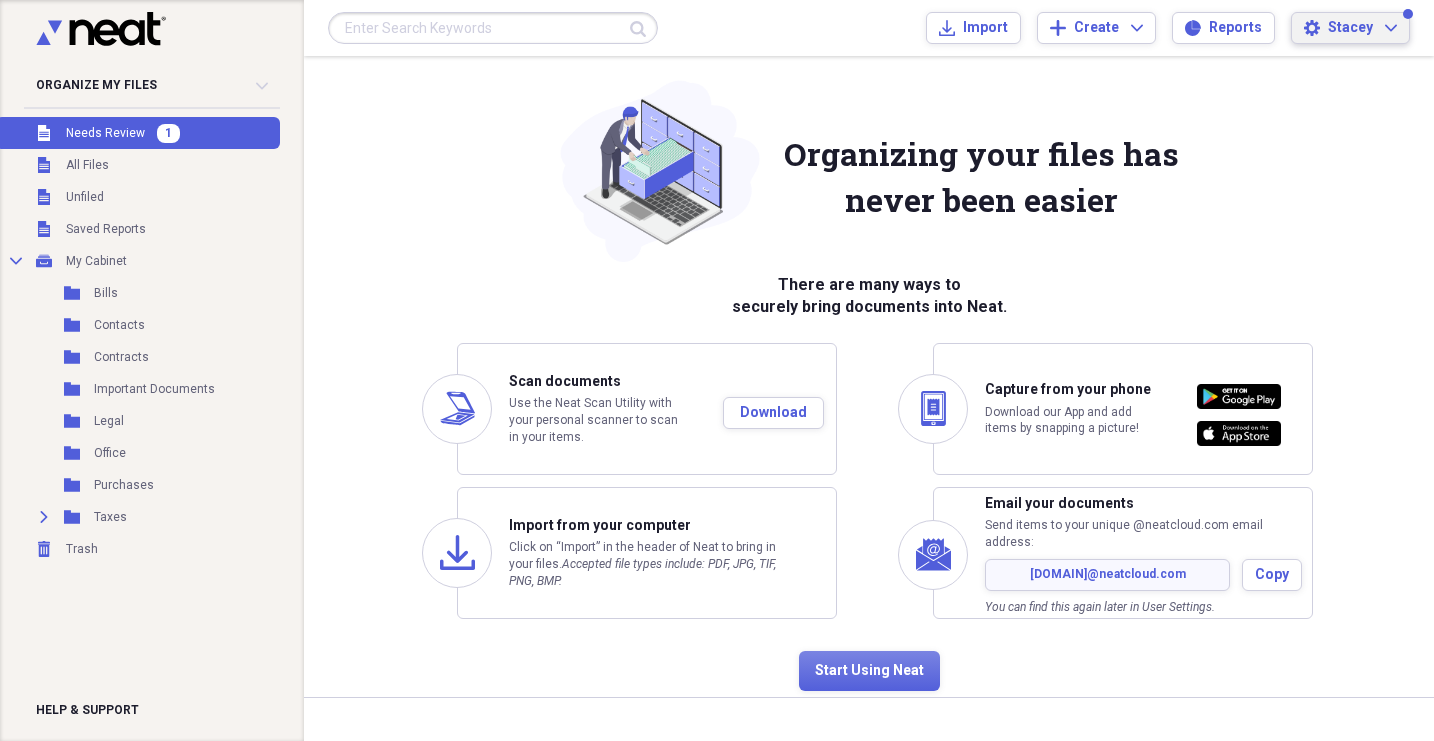 click 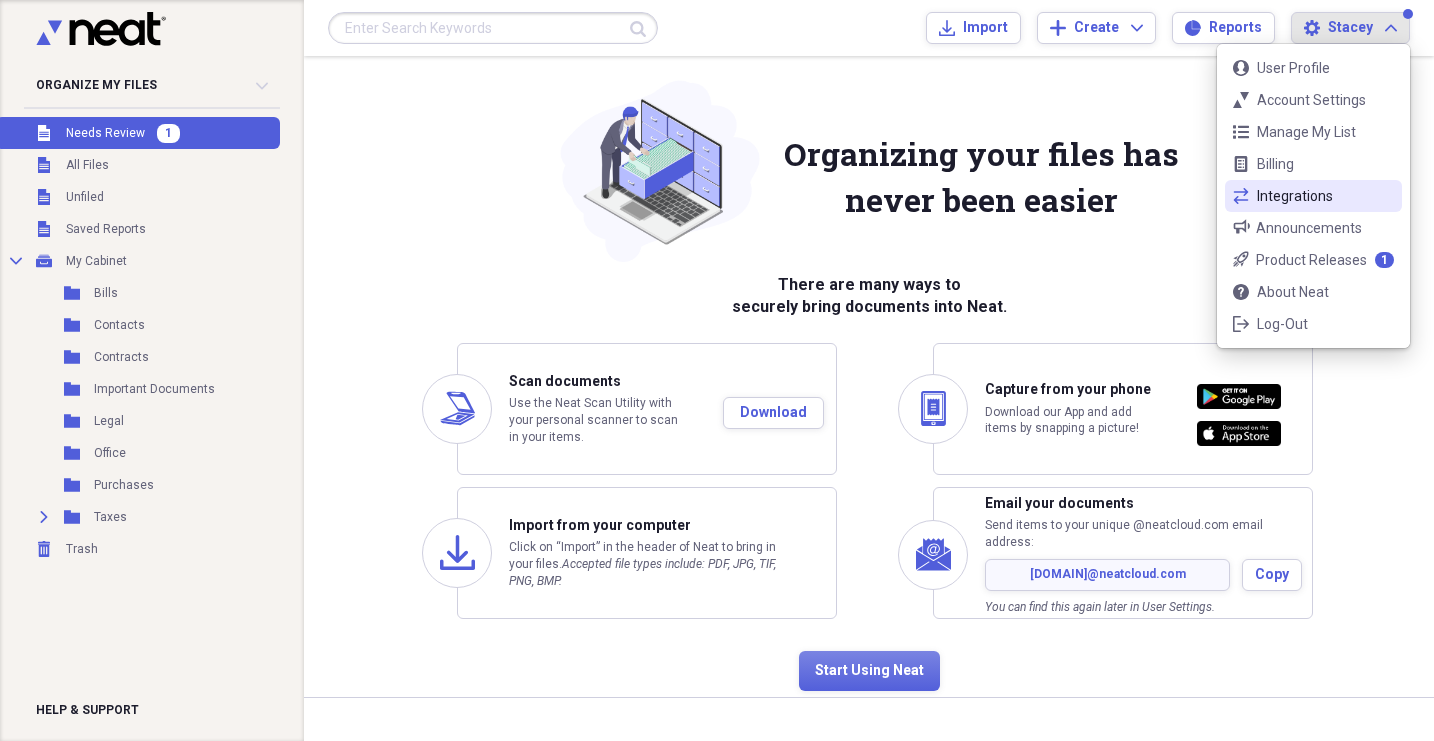 click on "Integrations" at bounding box center (1313, 196) 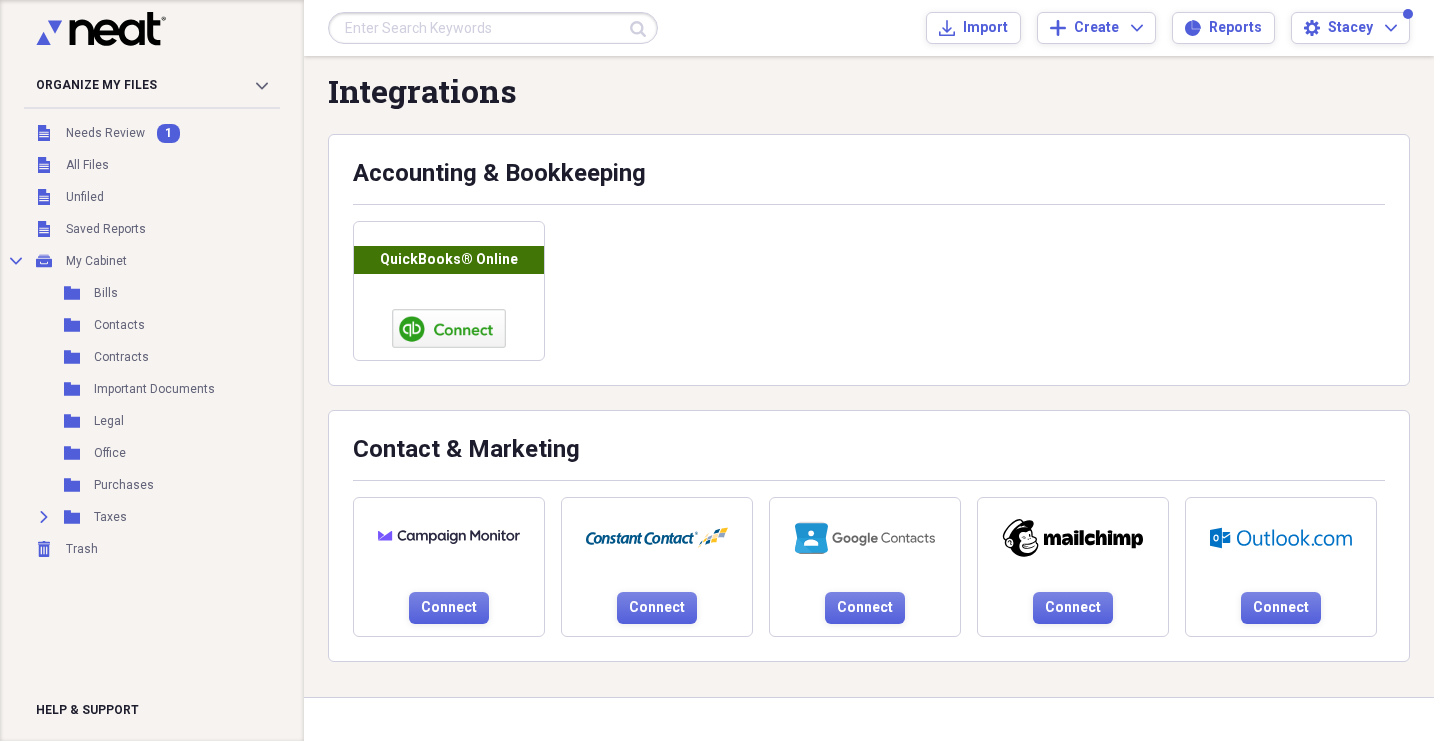 click at bounding box center (449, 328) 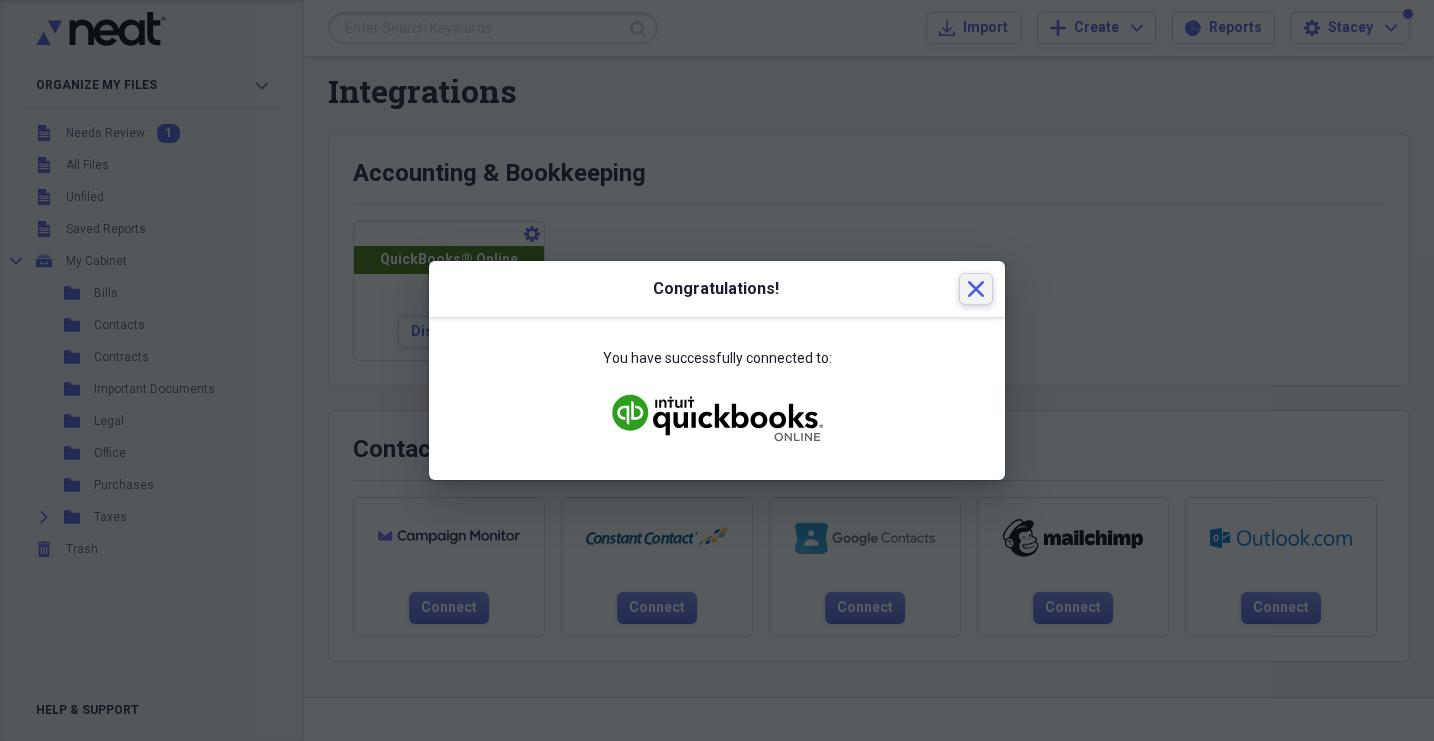 click 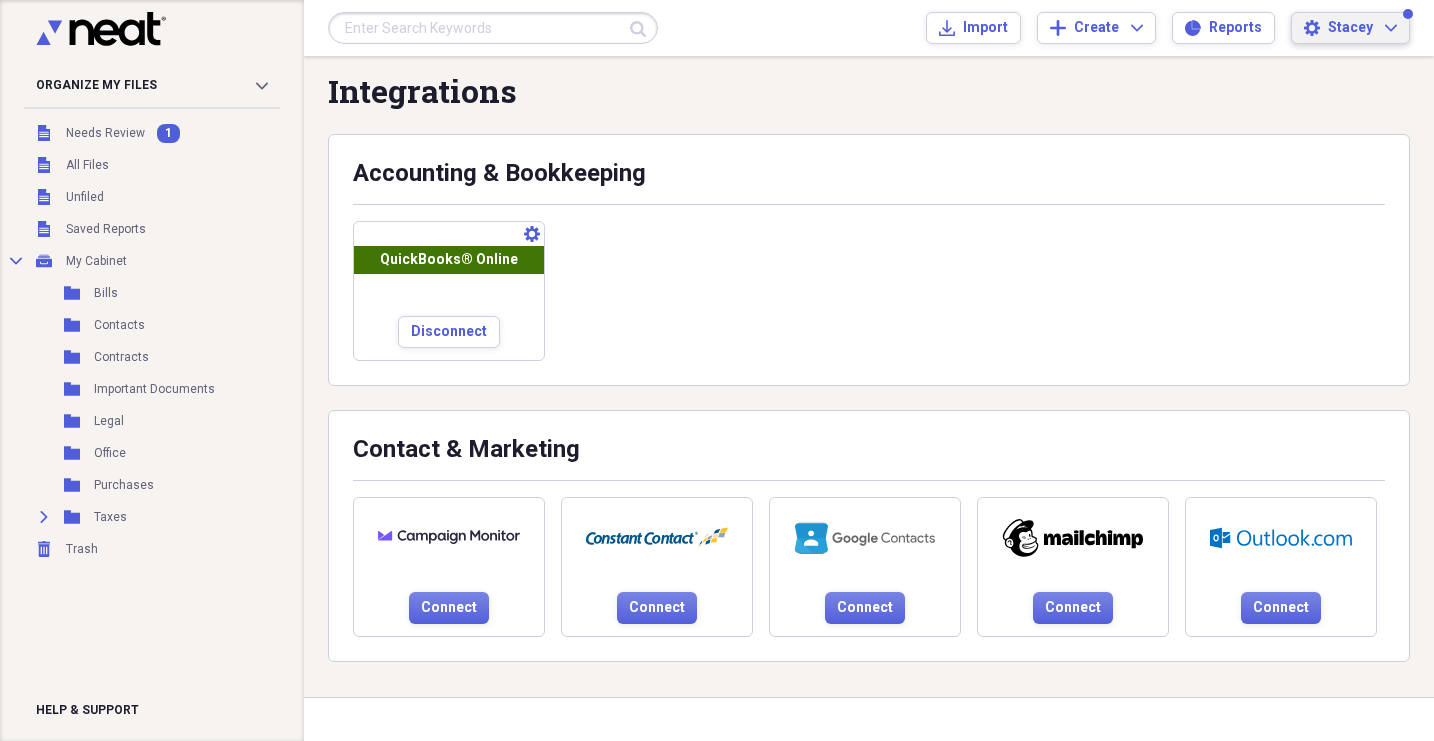 click 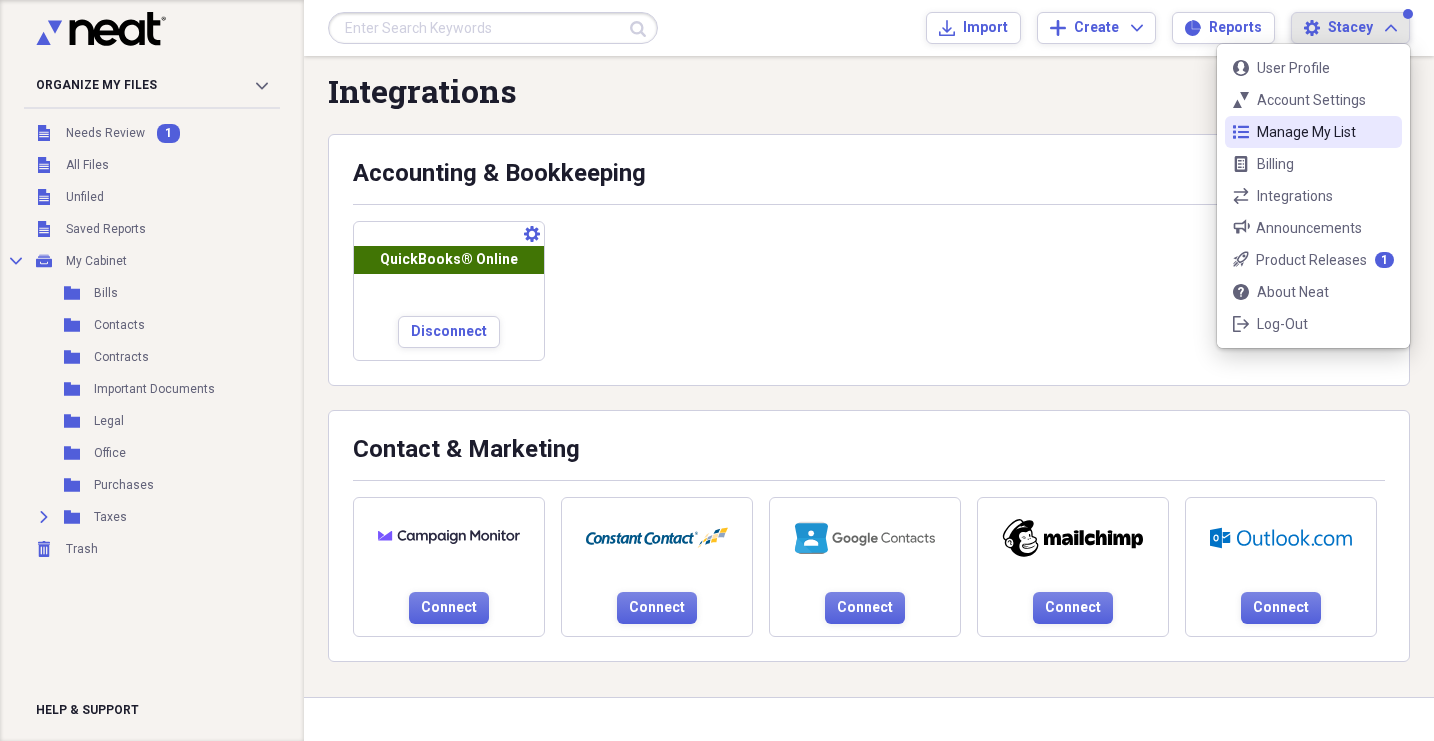 click on "Manage My List" at bounding box center (1313, 132) 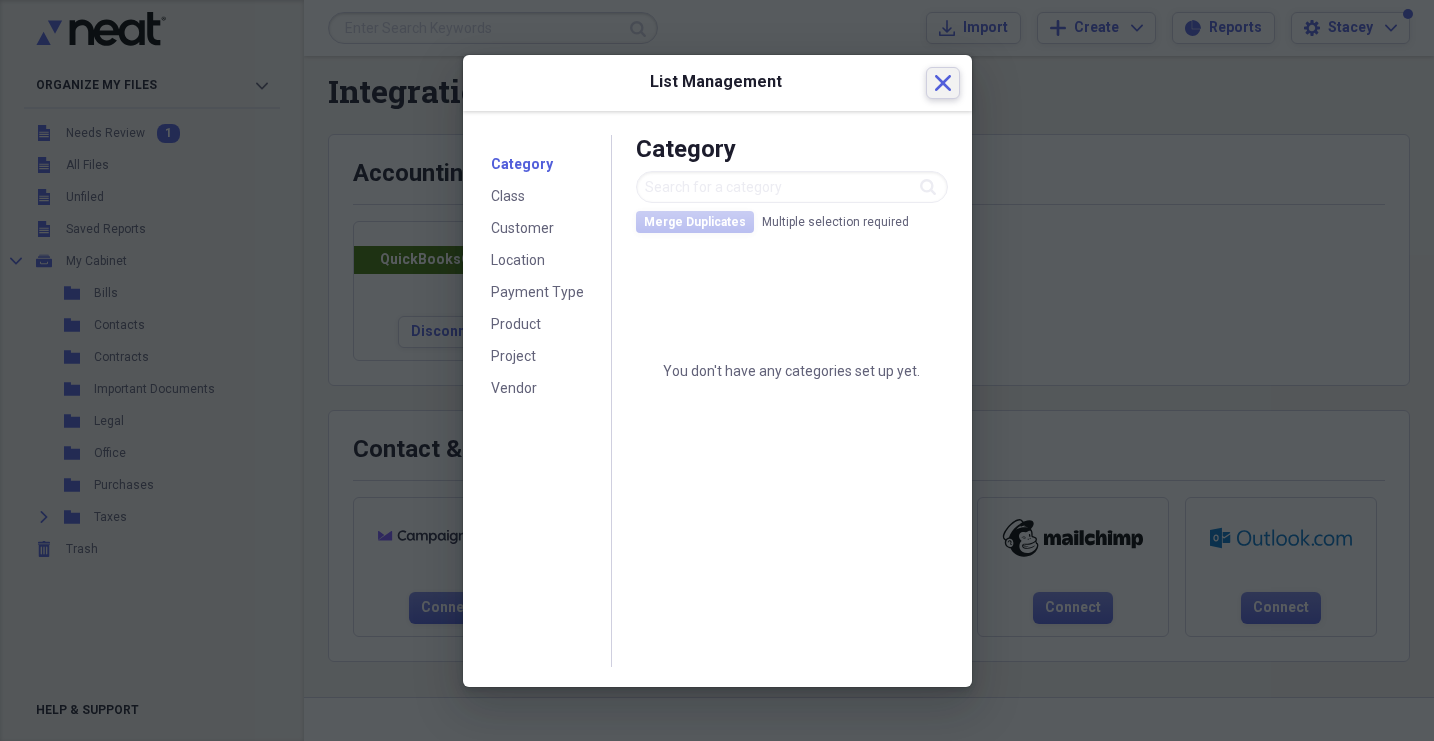 click on "Close" 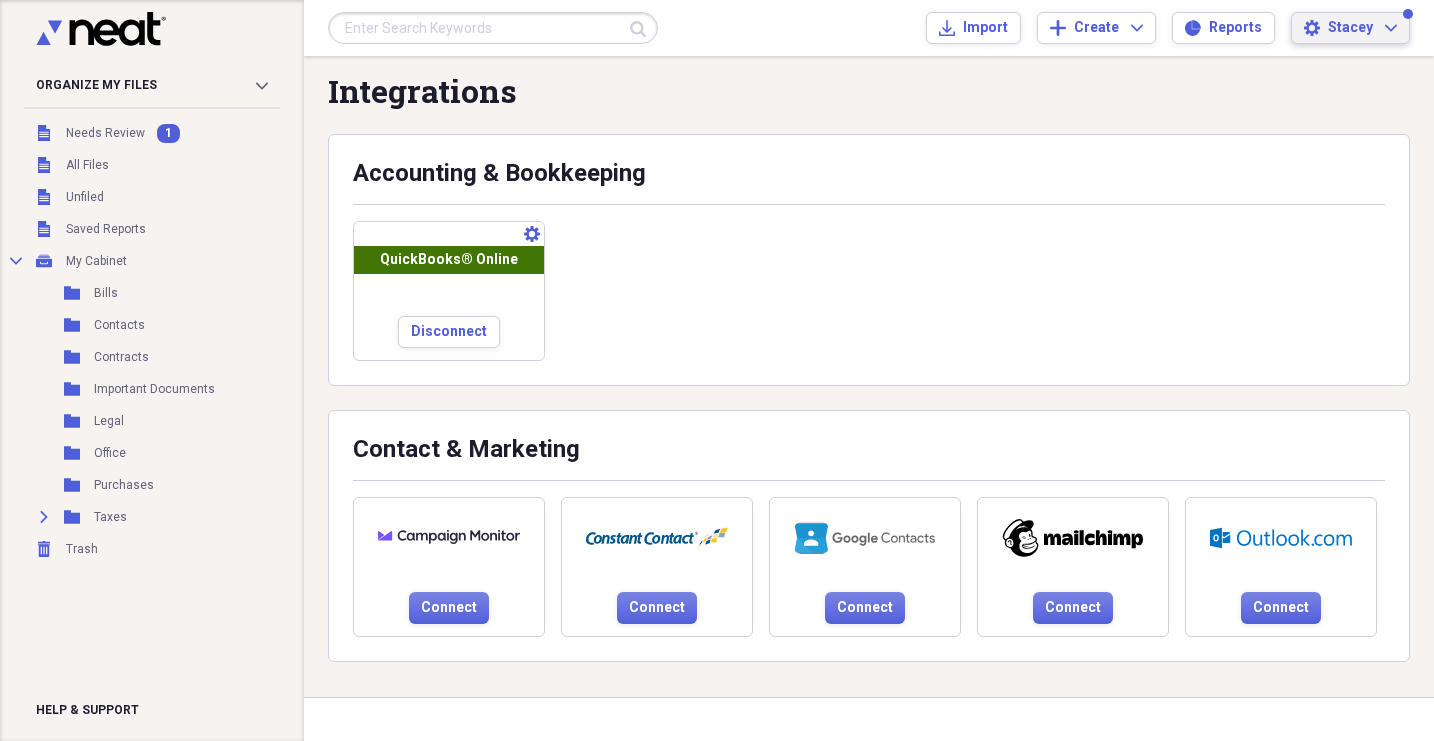 click on "Expand" 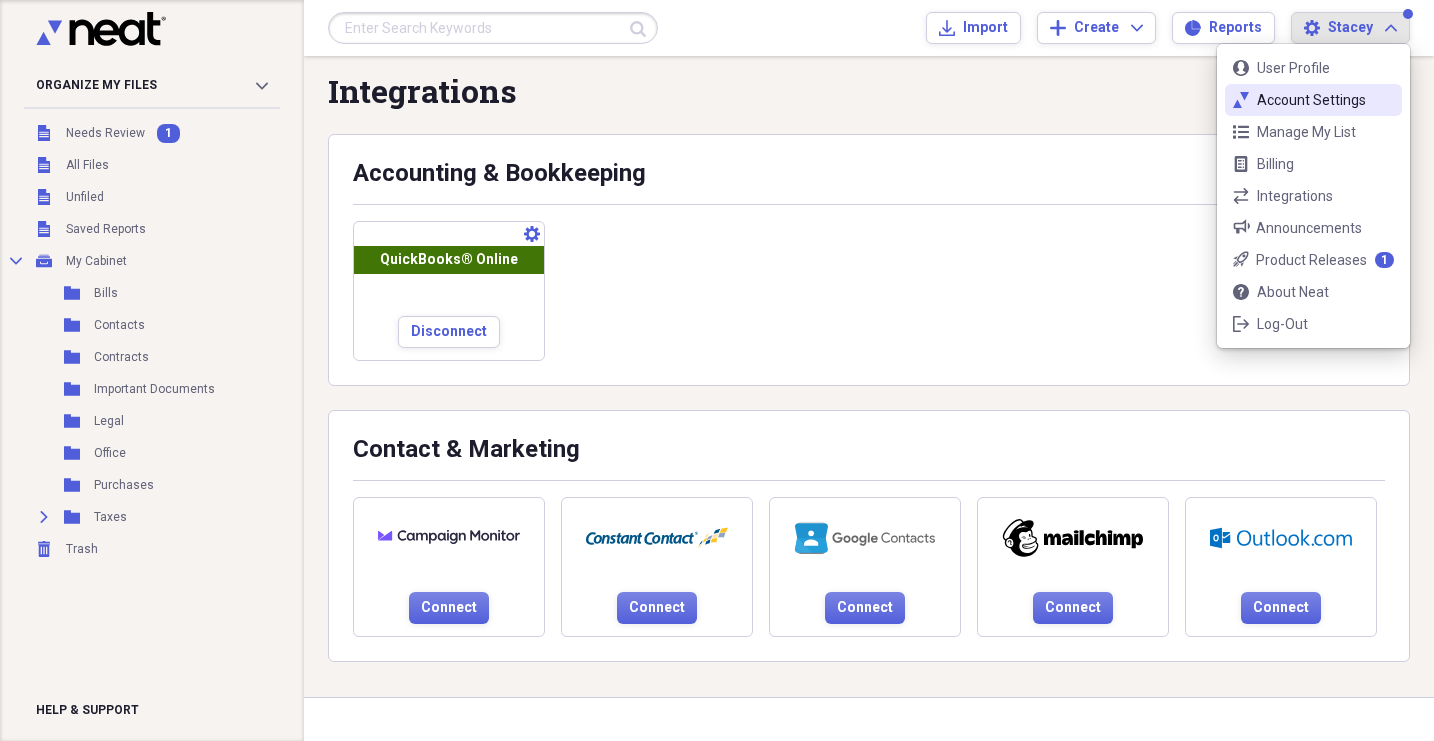 click on "Account Settings" at bounding box center [1313, 100] 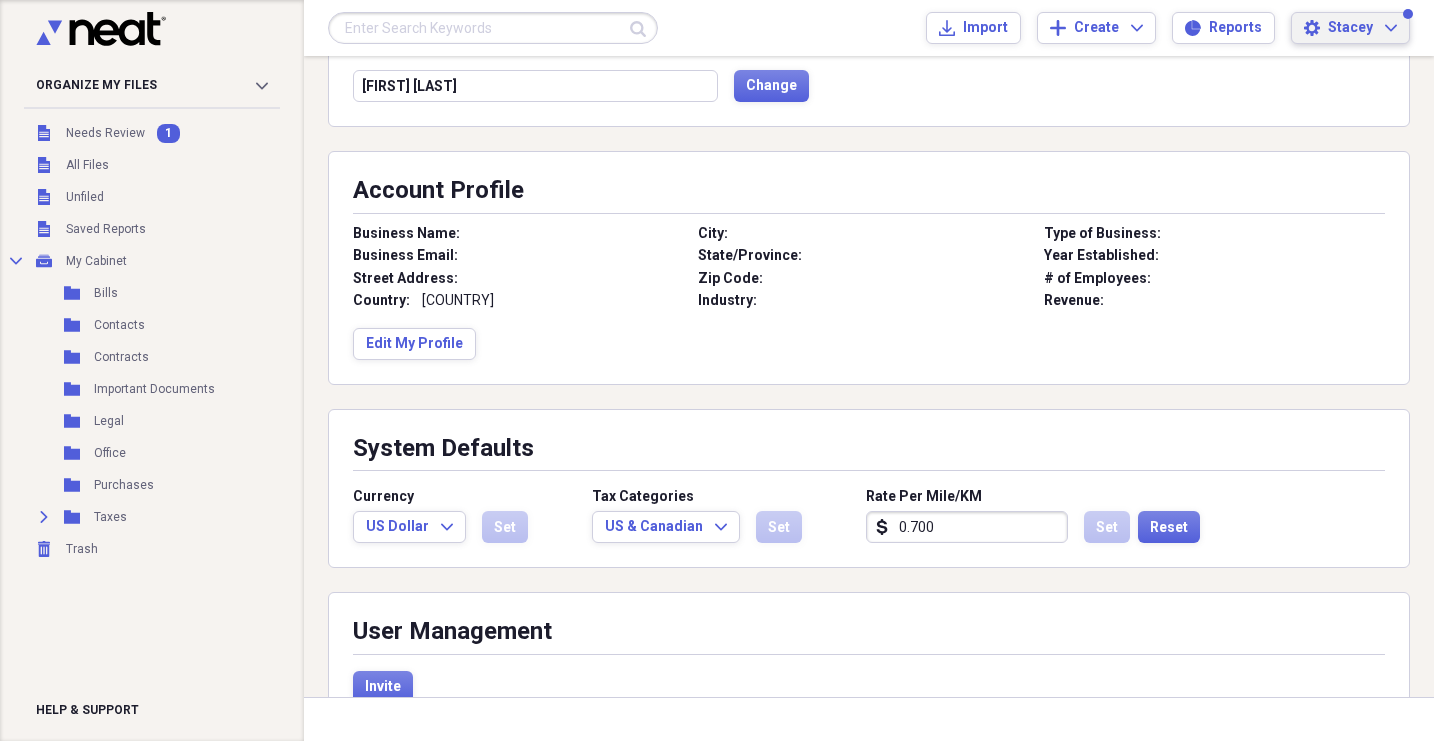 scroll, scrollTop: 228, scrollLeft: 0, axis: vertical 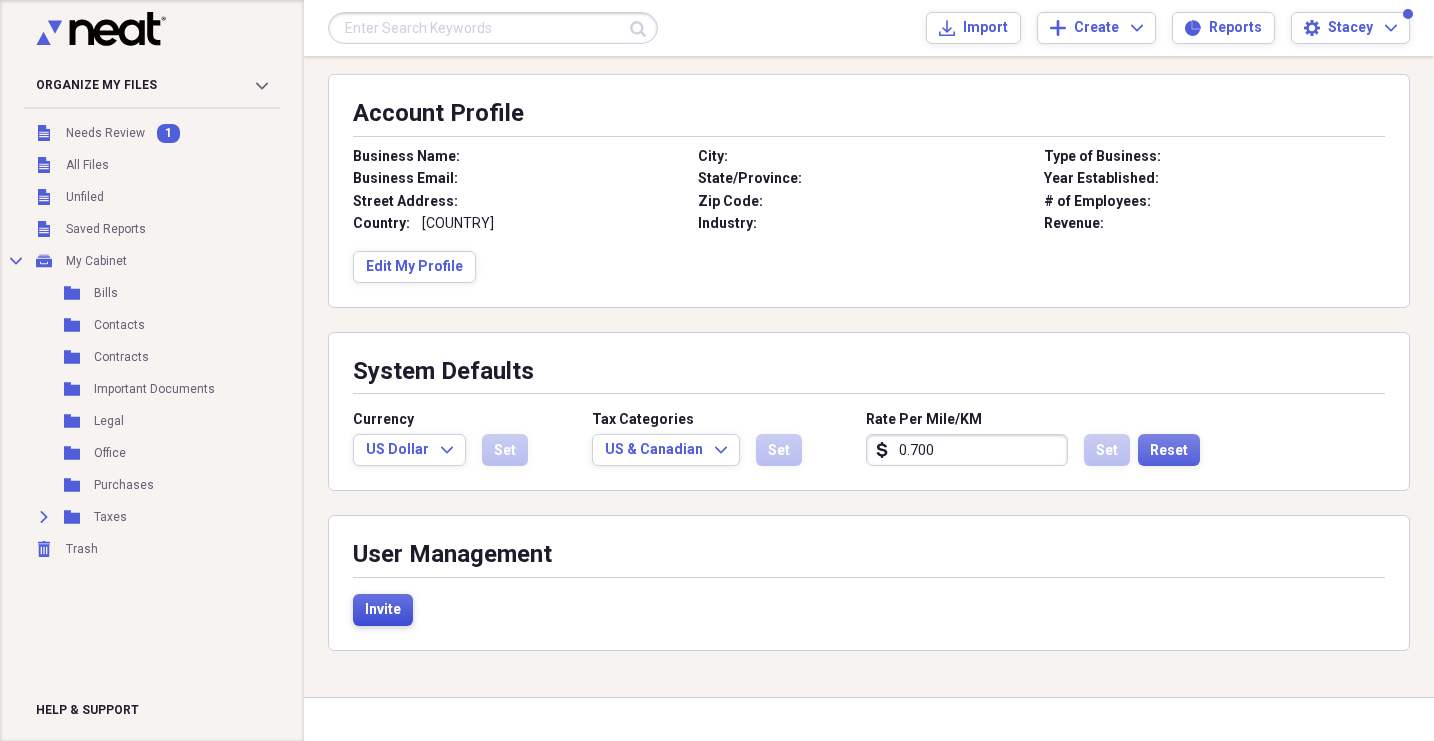 click on "Invite" at bounding box center (383, 610) 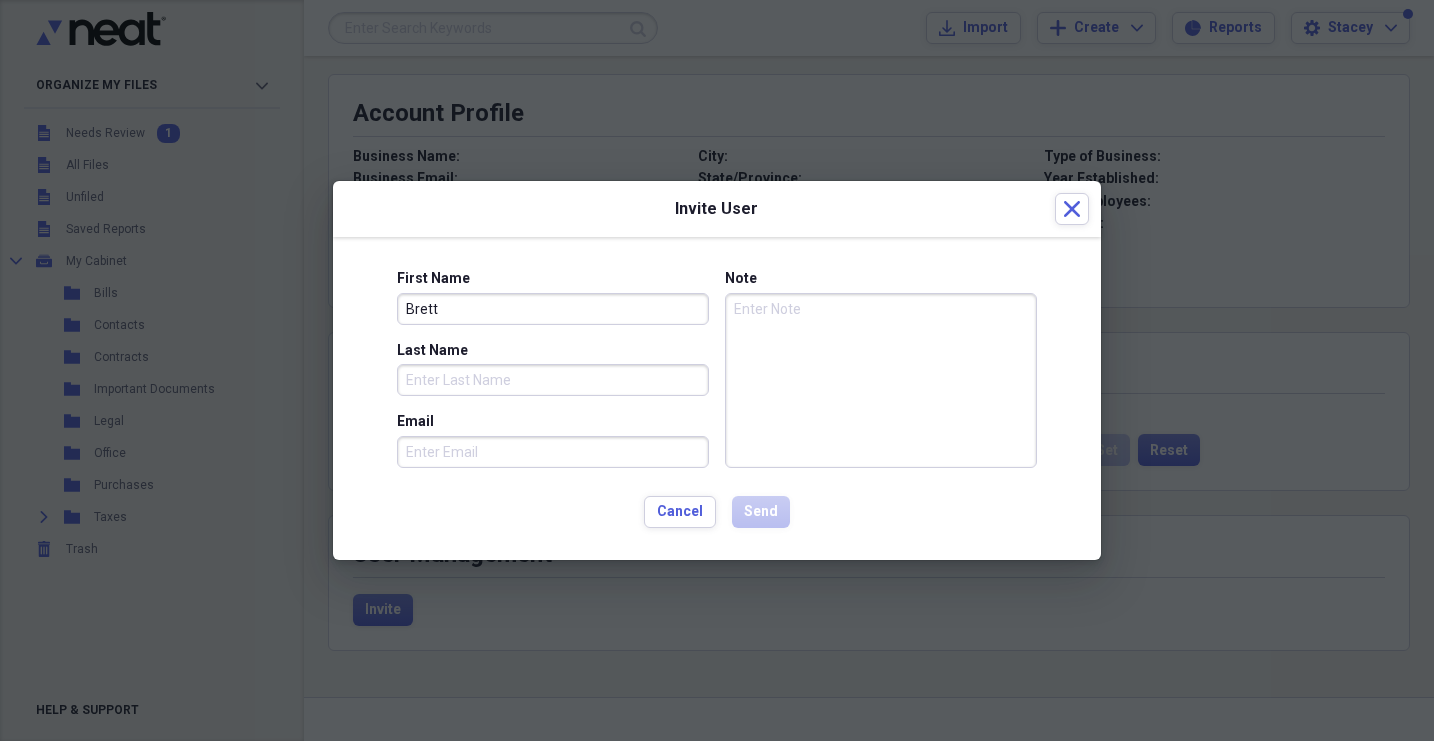 type on "Brett" 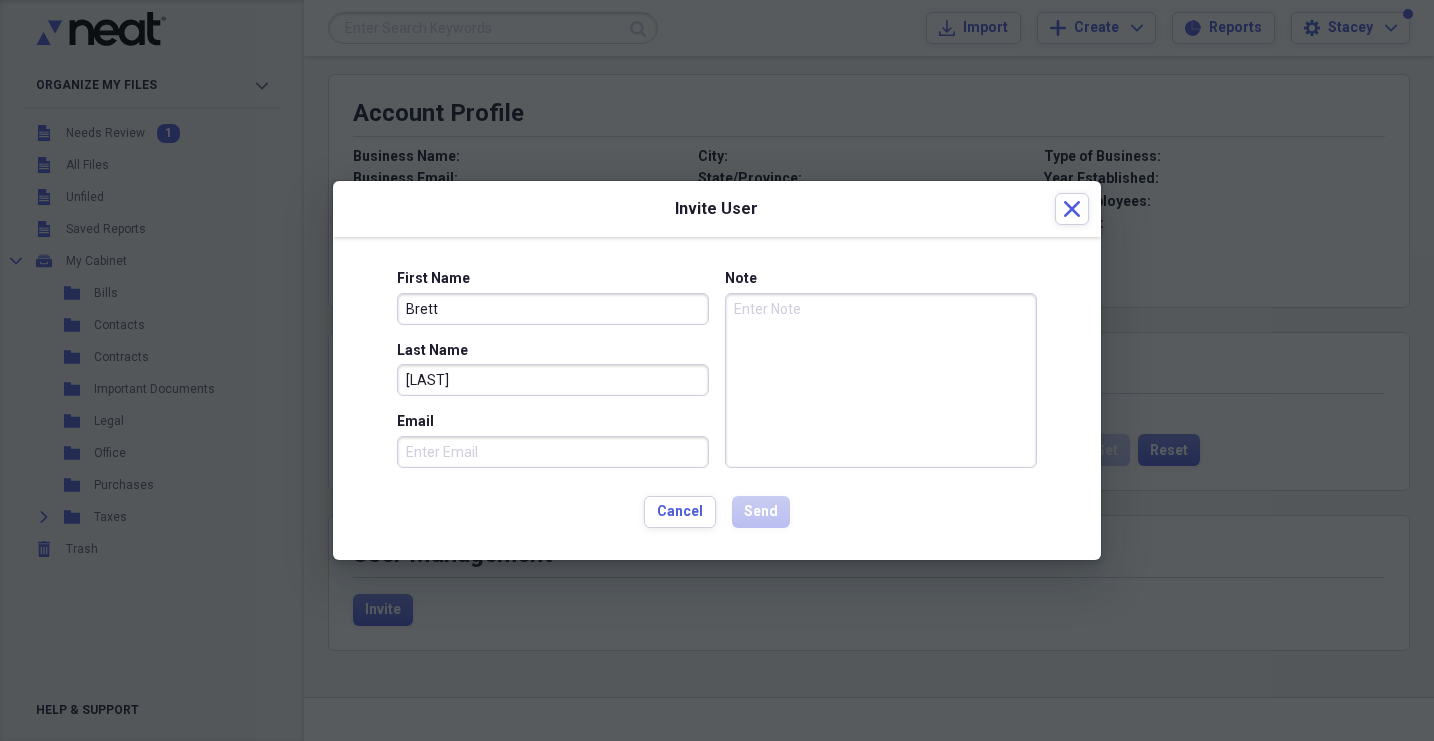 type on "[LAST]" 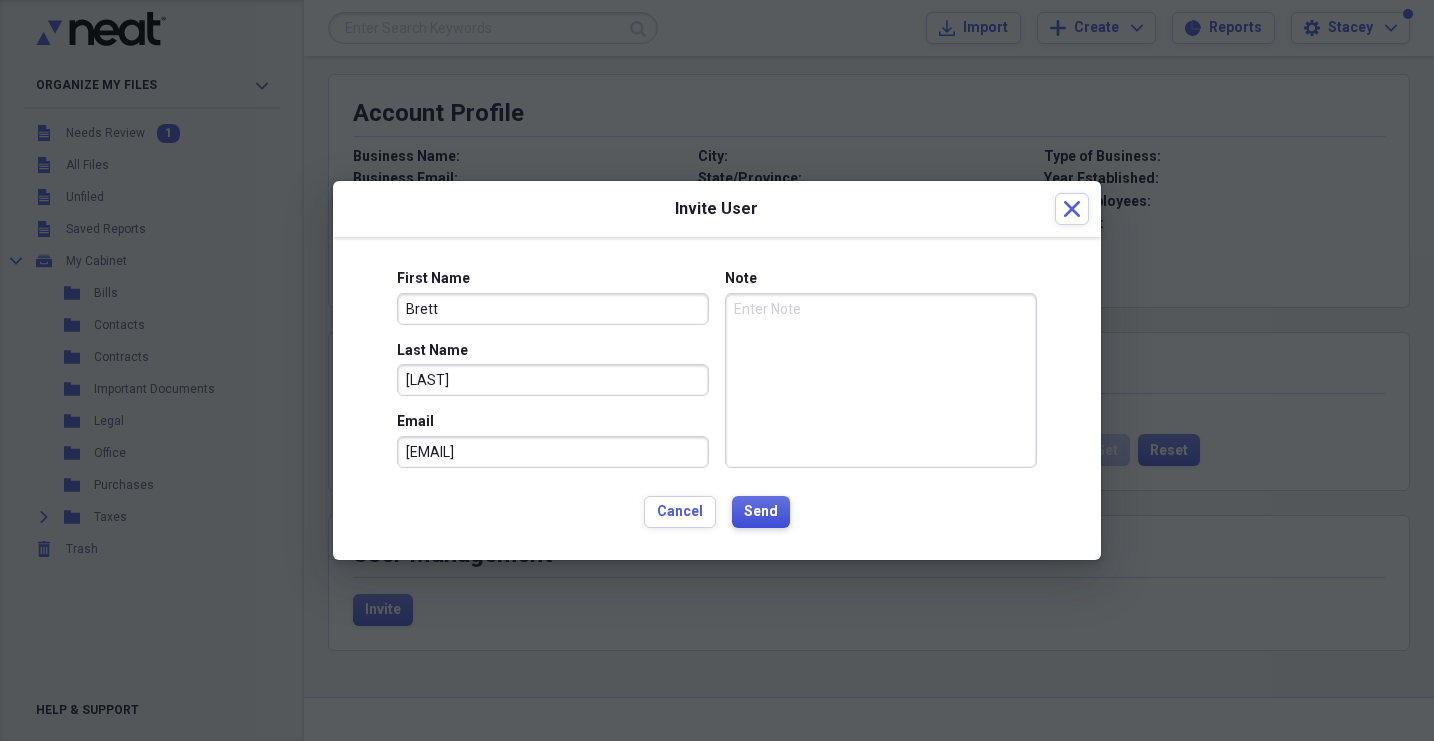 type on "[EMAIL]" 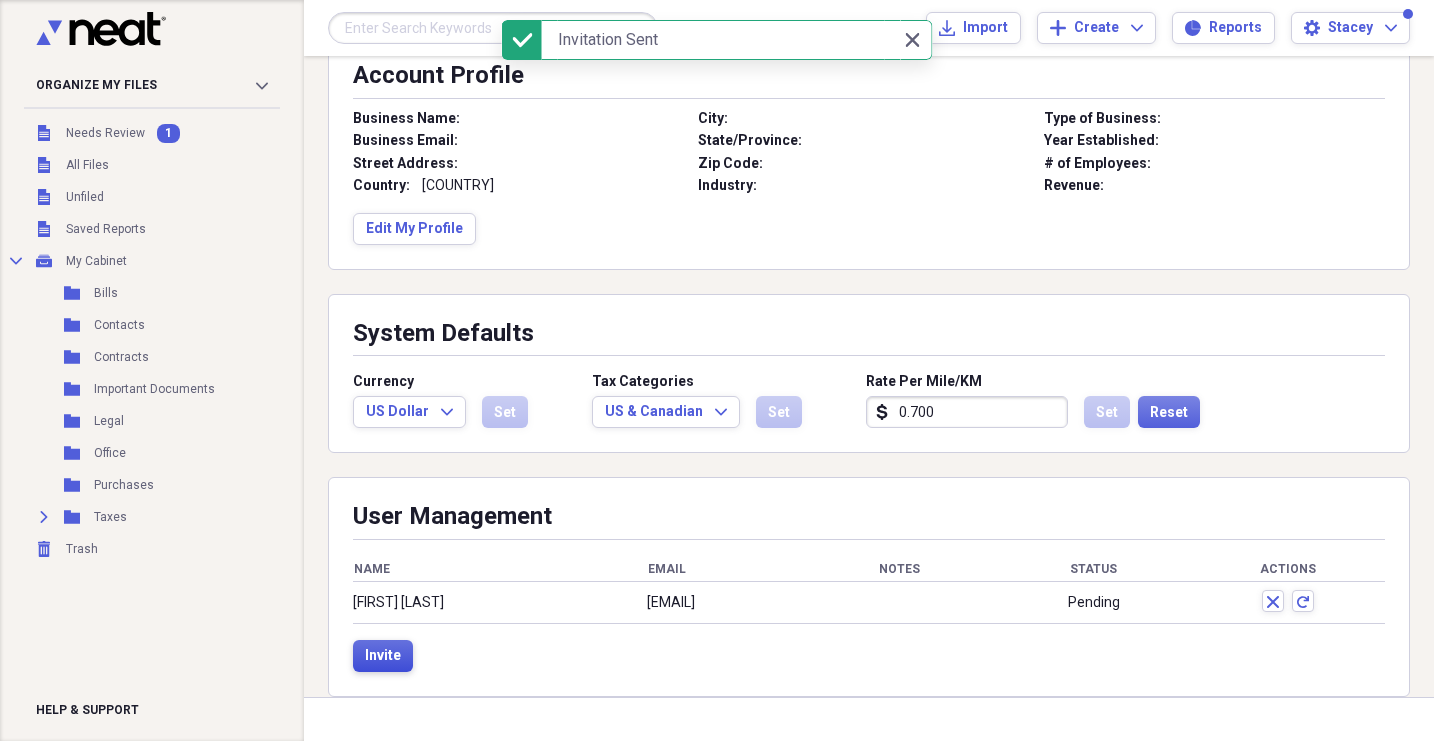 scroll, scrollTop: 308, scrollLeft: 0, axis: vertical 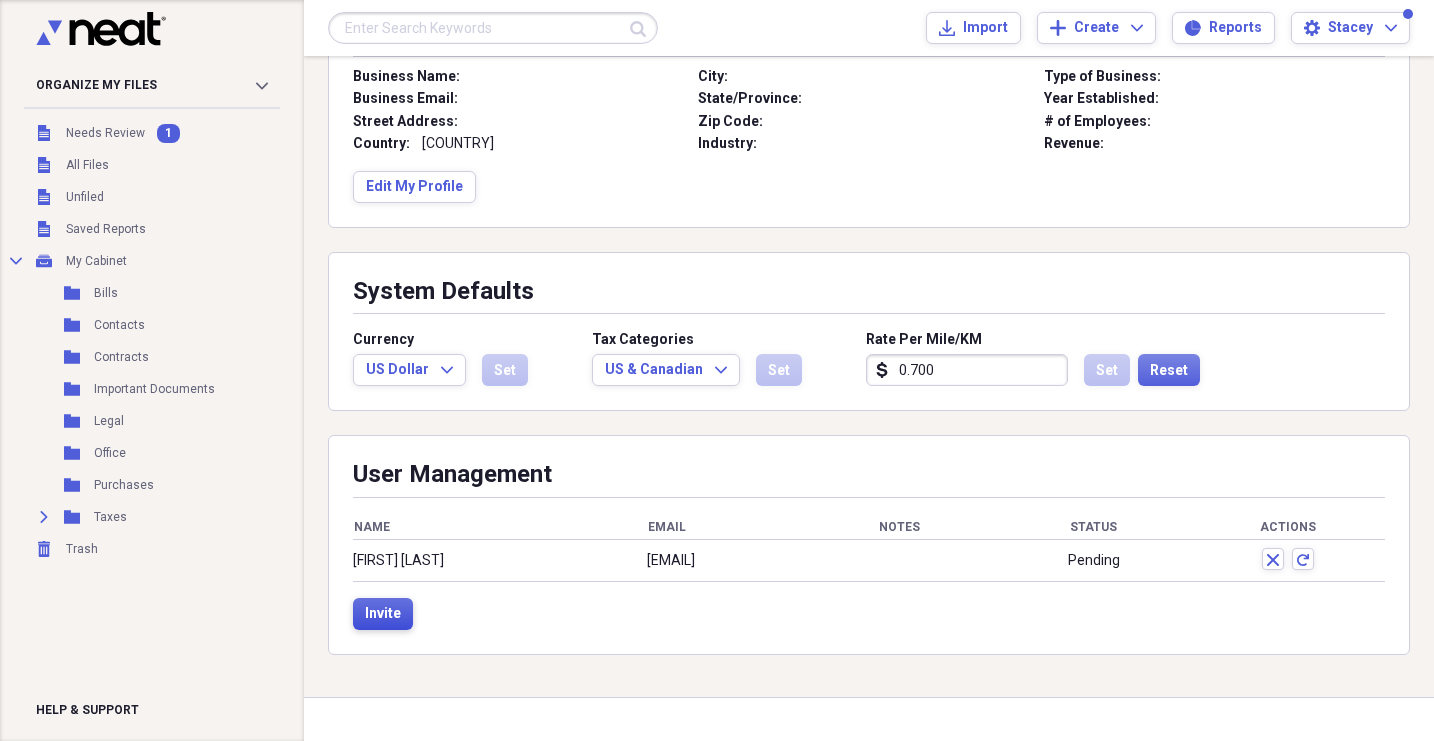 click on "Invite" at bounding box center (383, 614) 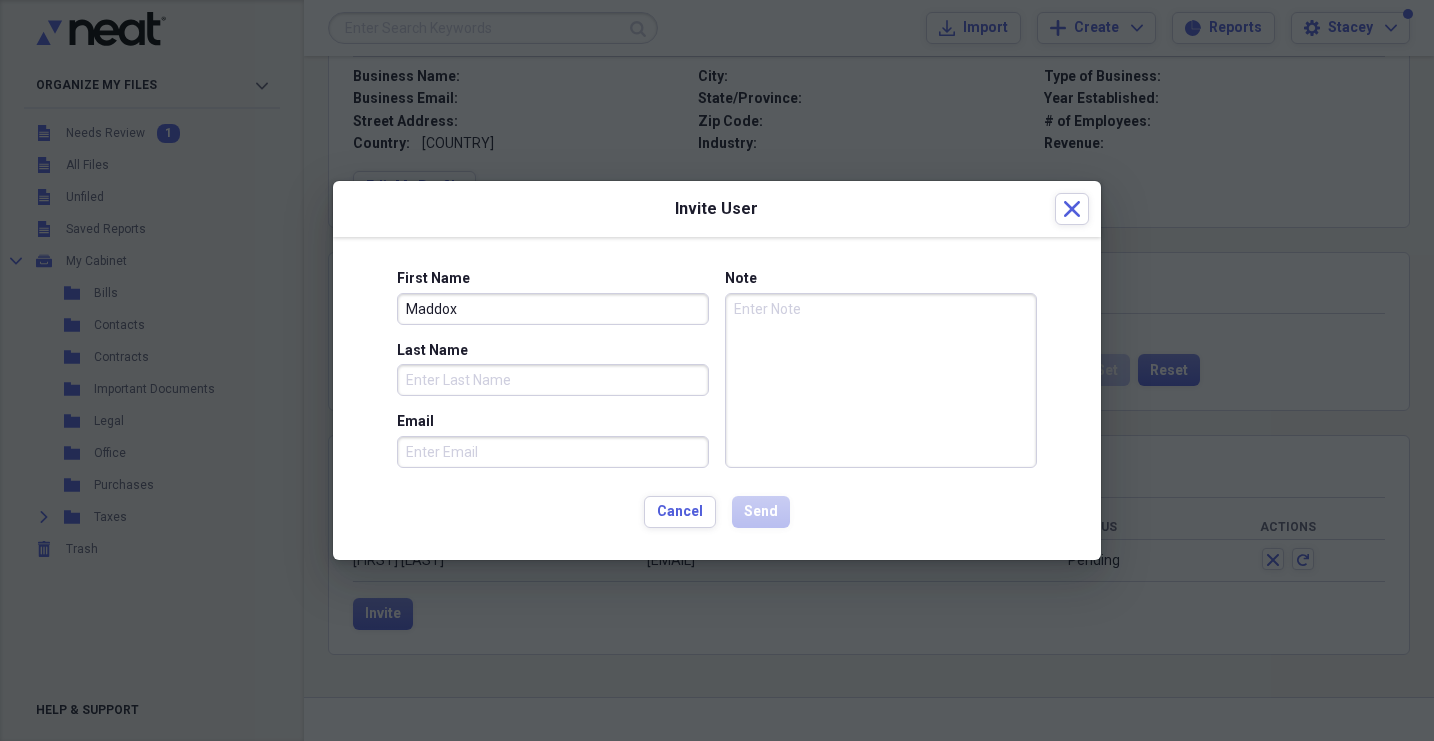type on "Maddox" 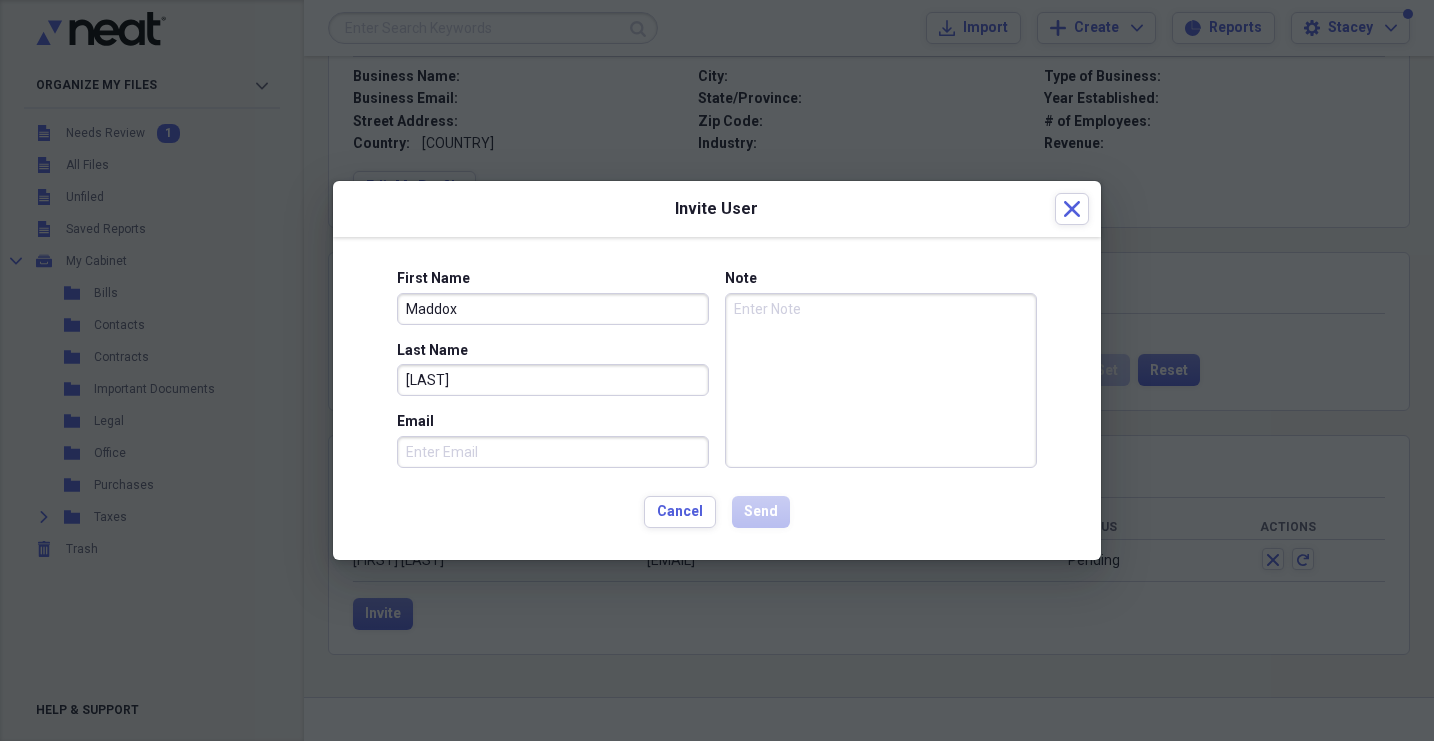 type on "[LAST]" 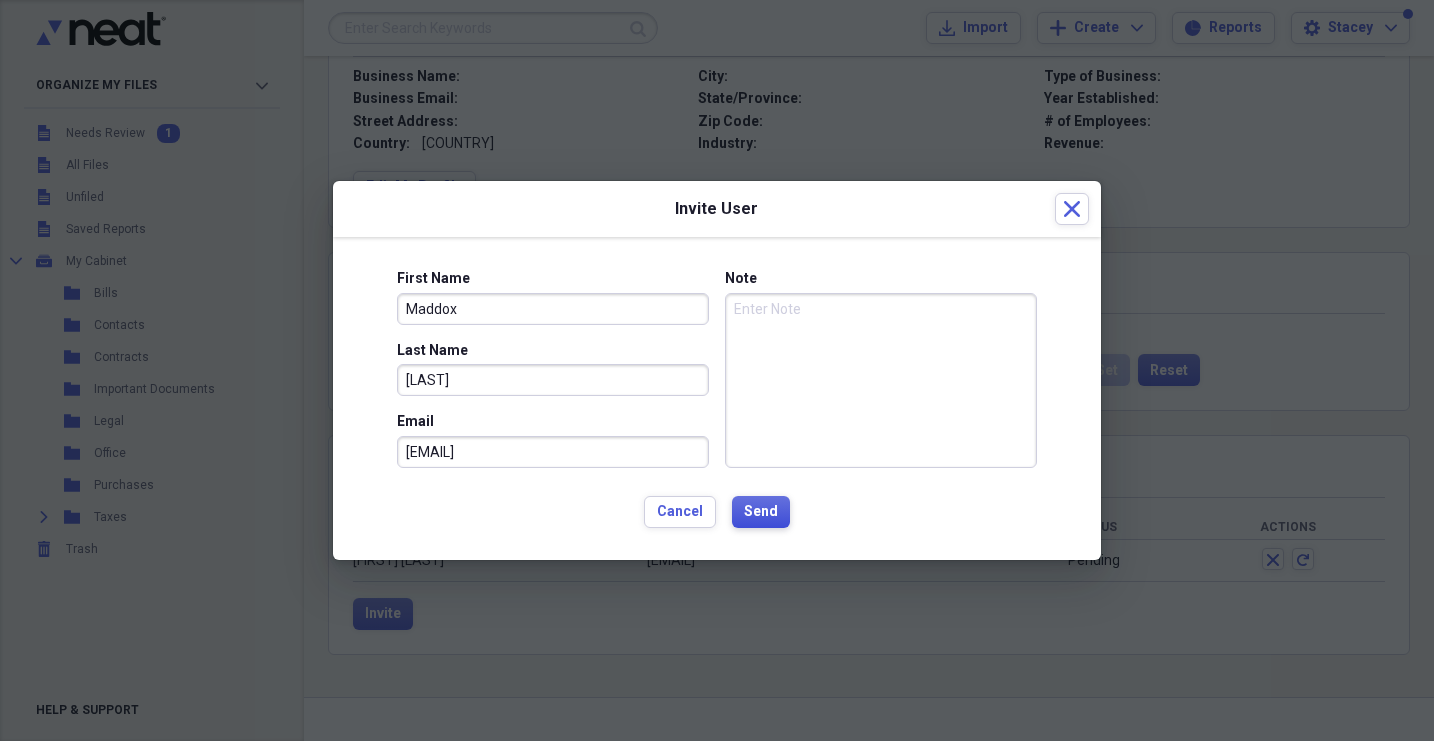 type on "[EMAIL]" 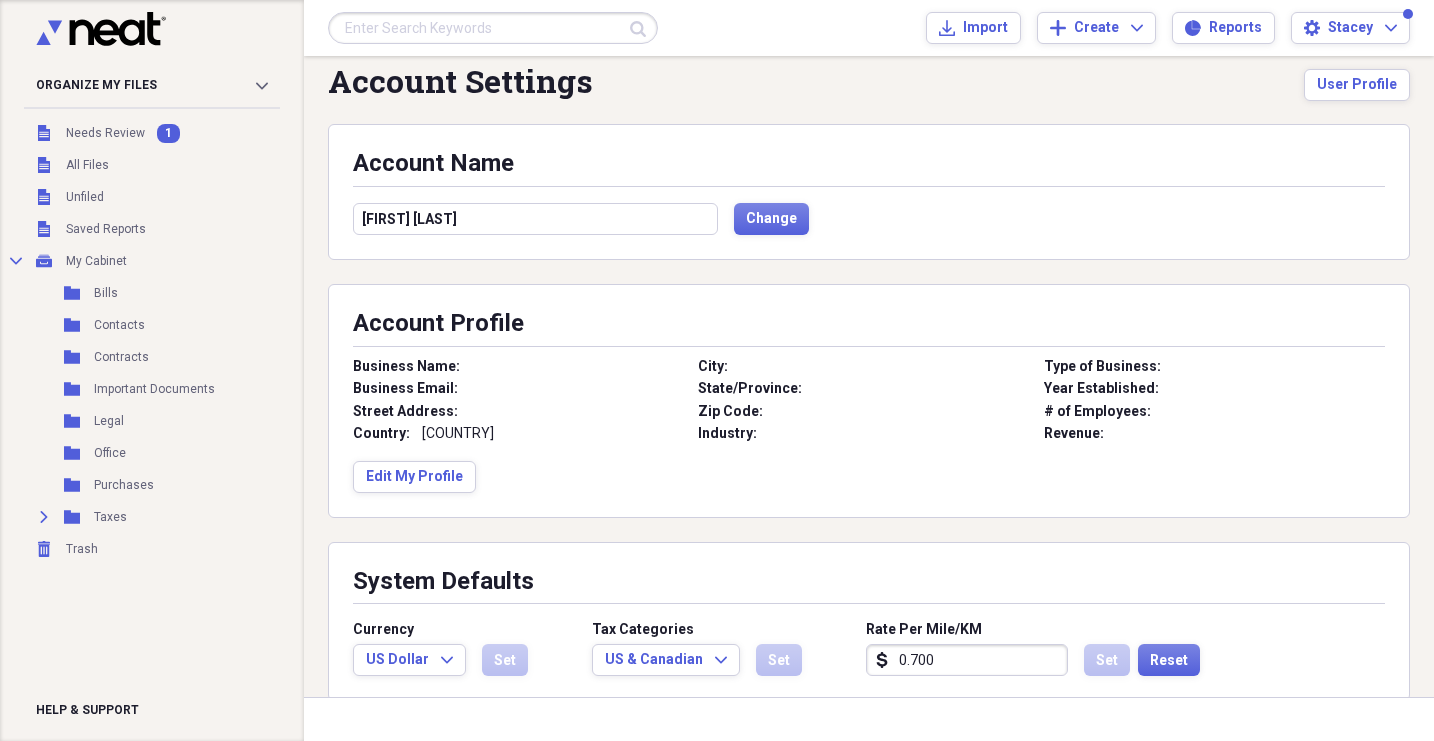 scroll, scrollTop: 0, scrollLeft: 0, axis: both 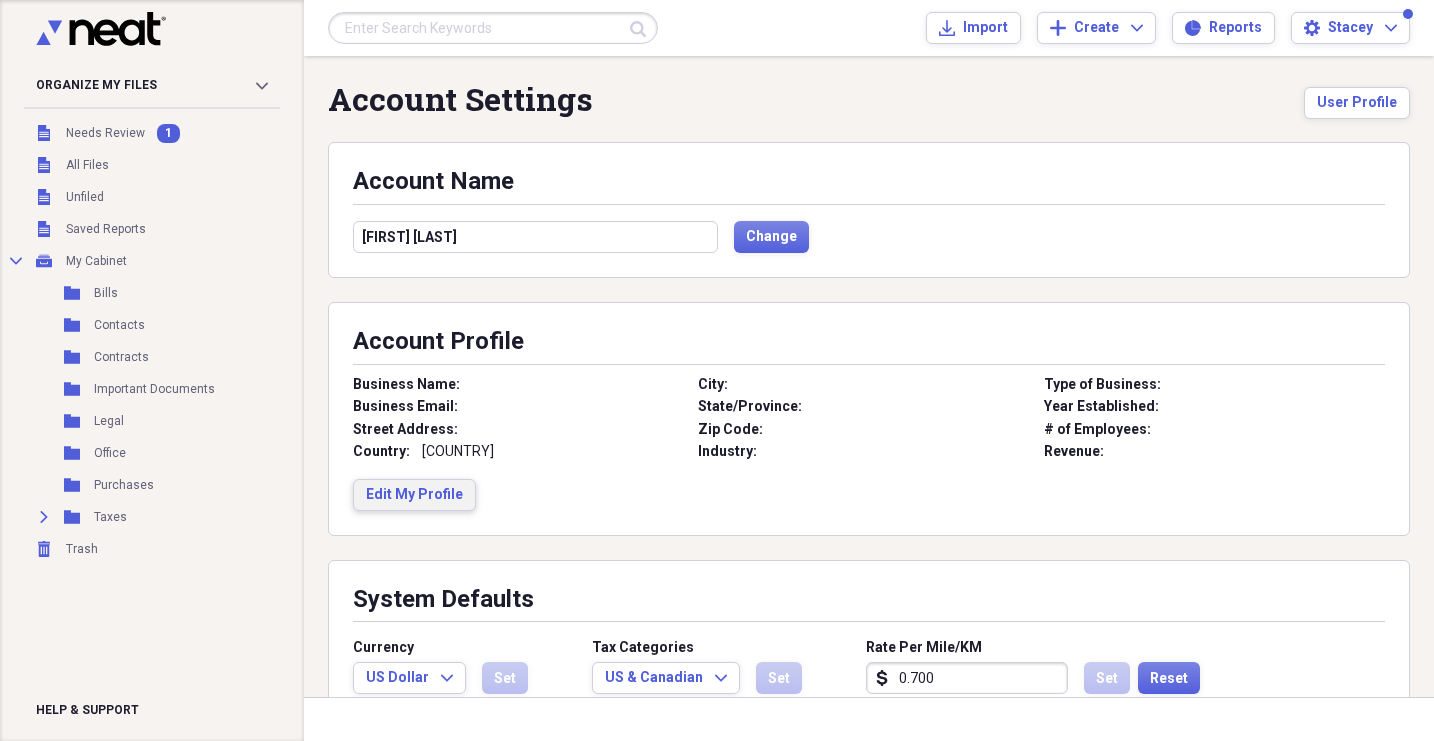 click on "Edit My Profile" at bounding box center (414, 495) 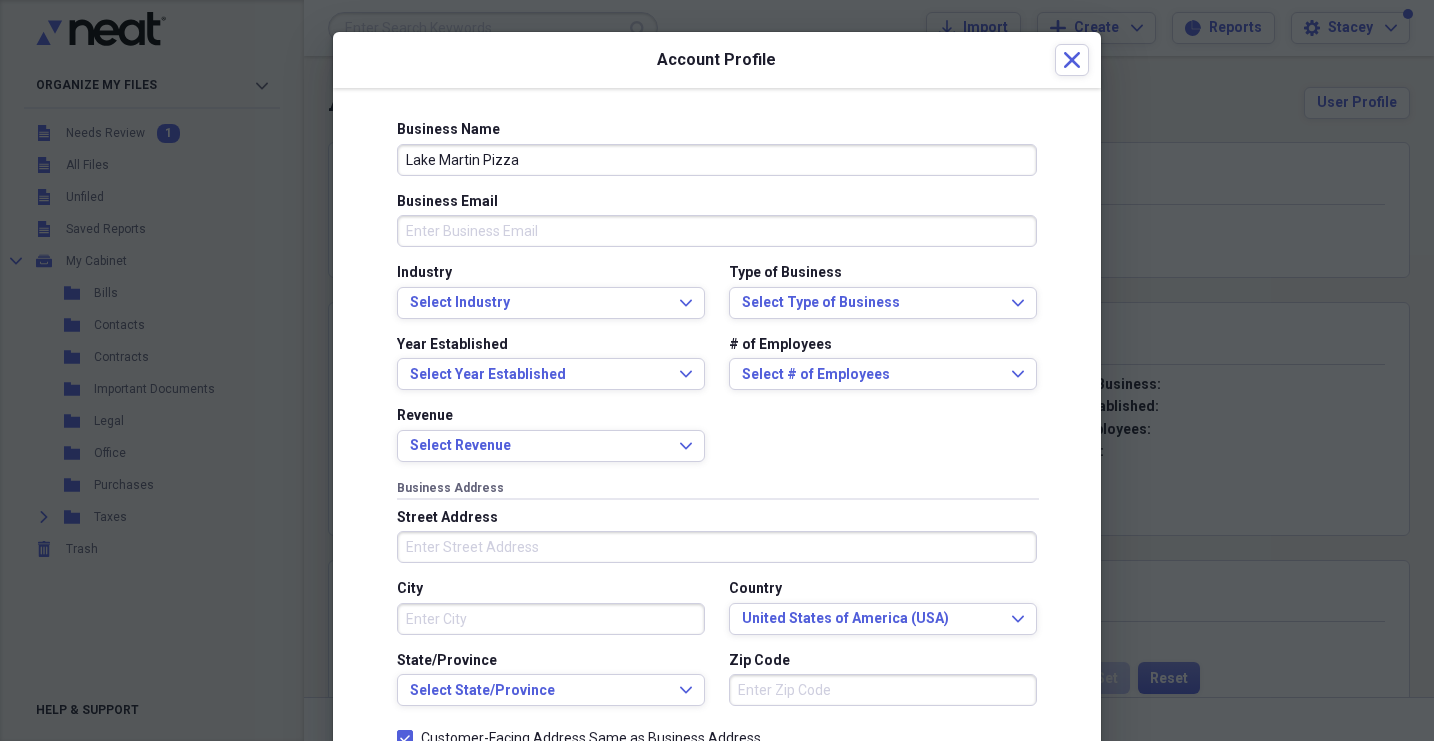 type on "Lake Martin Pizza" 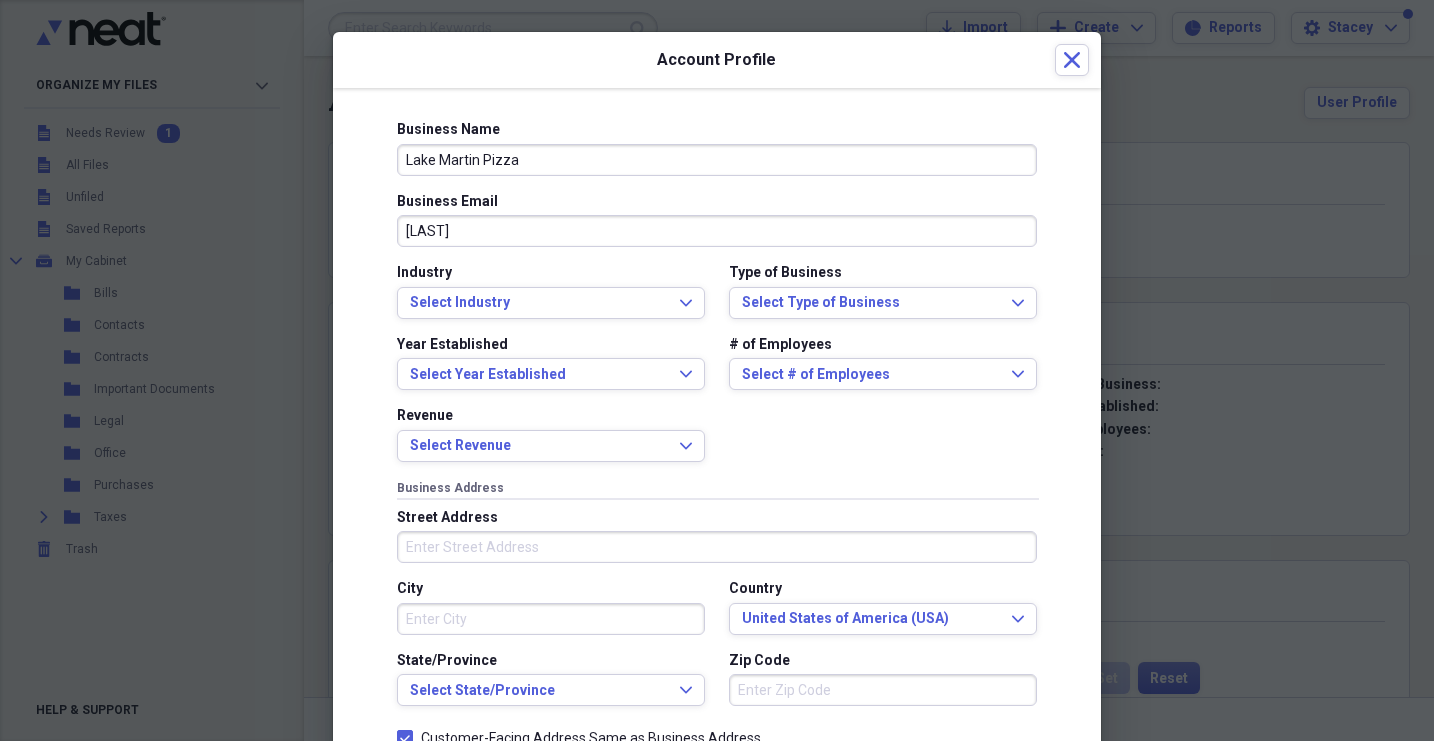 type on "[EMAIL]" 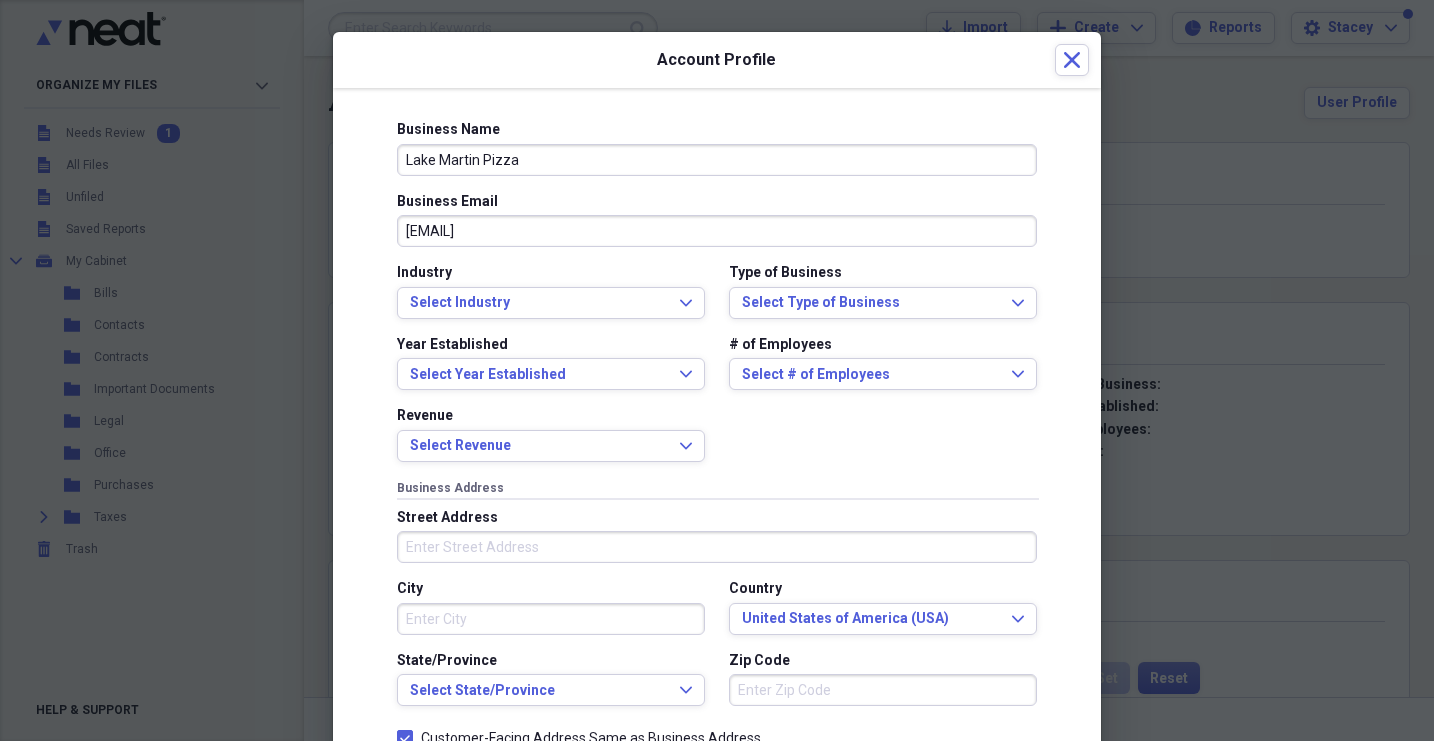 type on "[ADDRESS]" 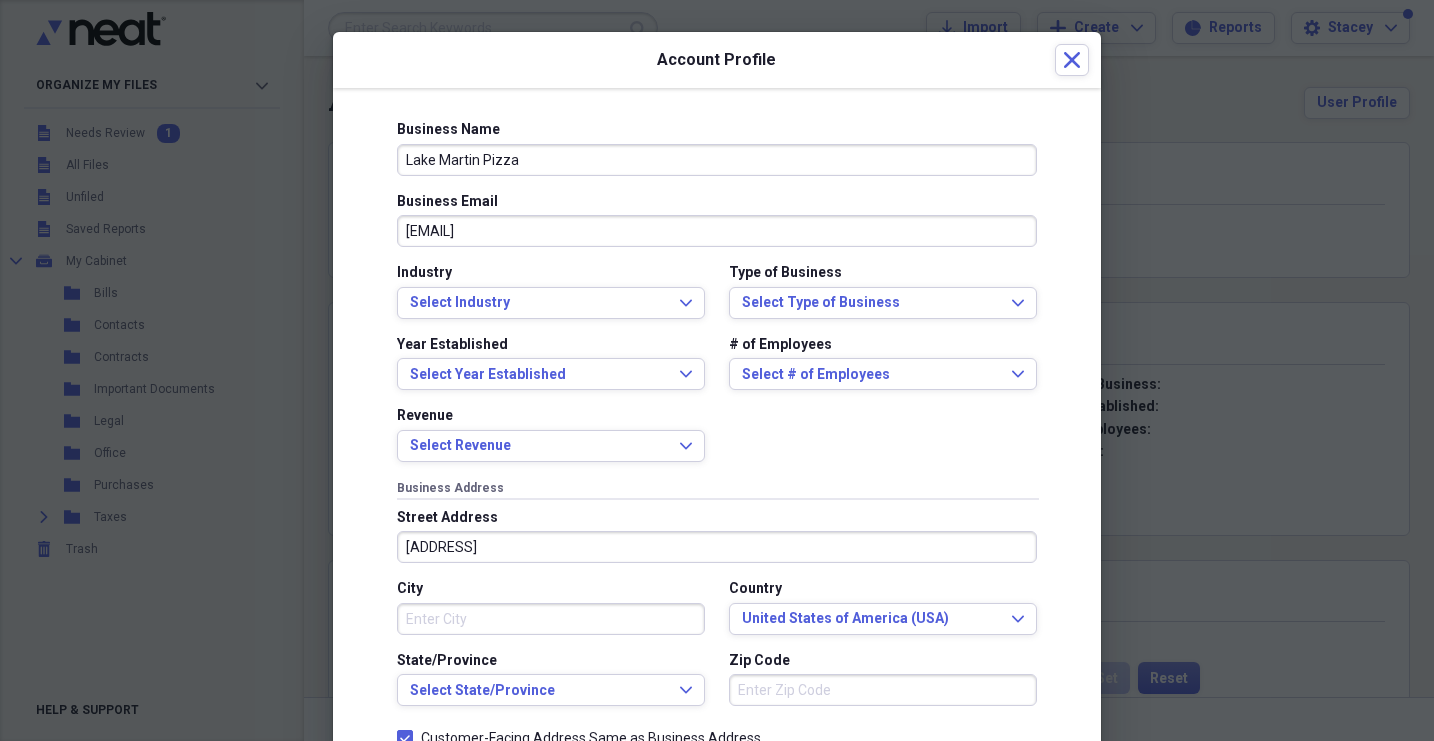 type on "Eclectic" 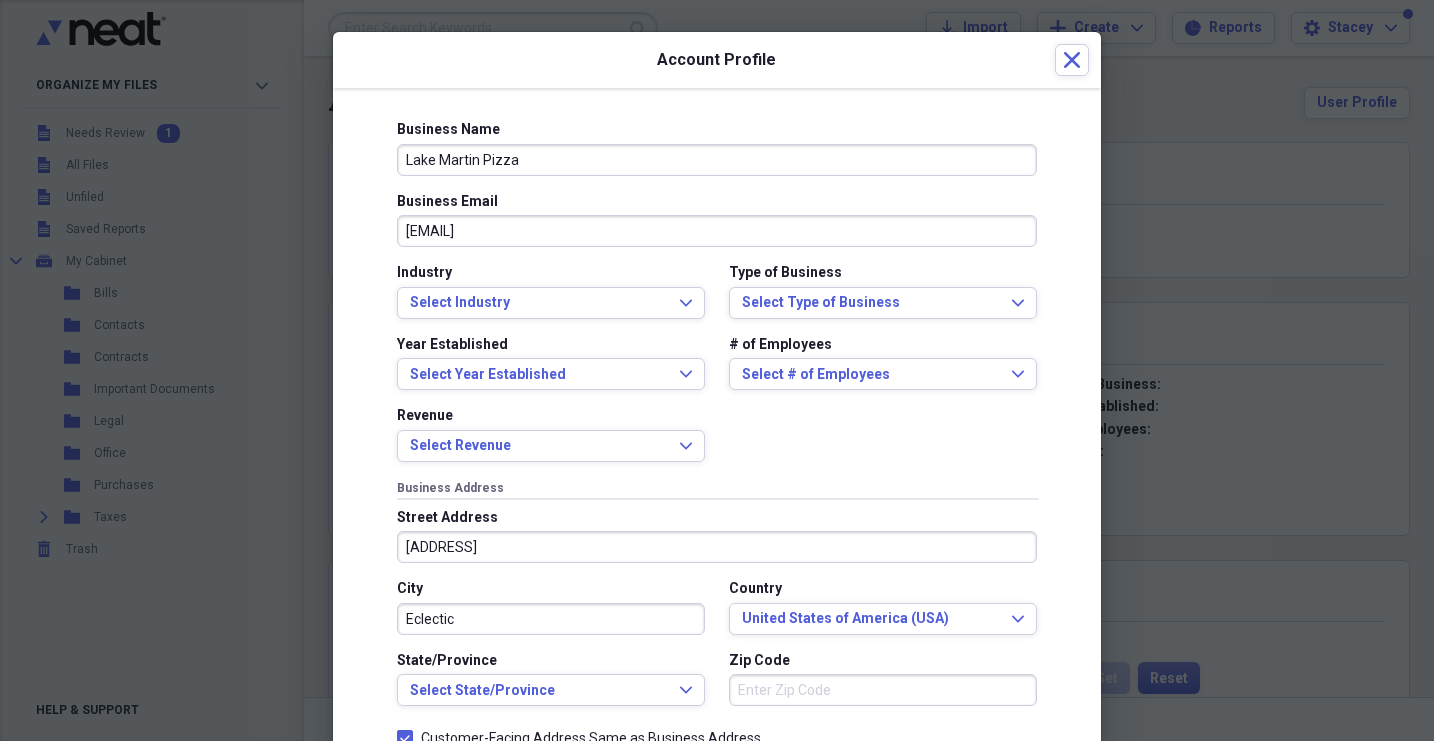 type on "[POSTAL_CODE]" 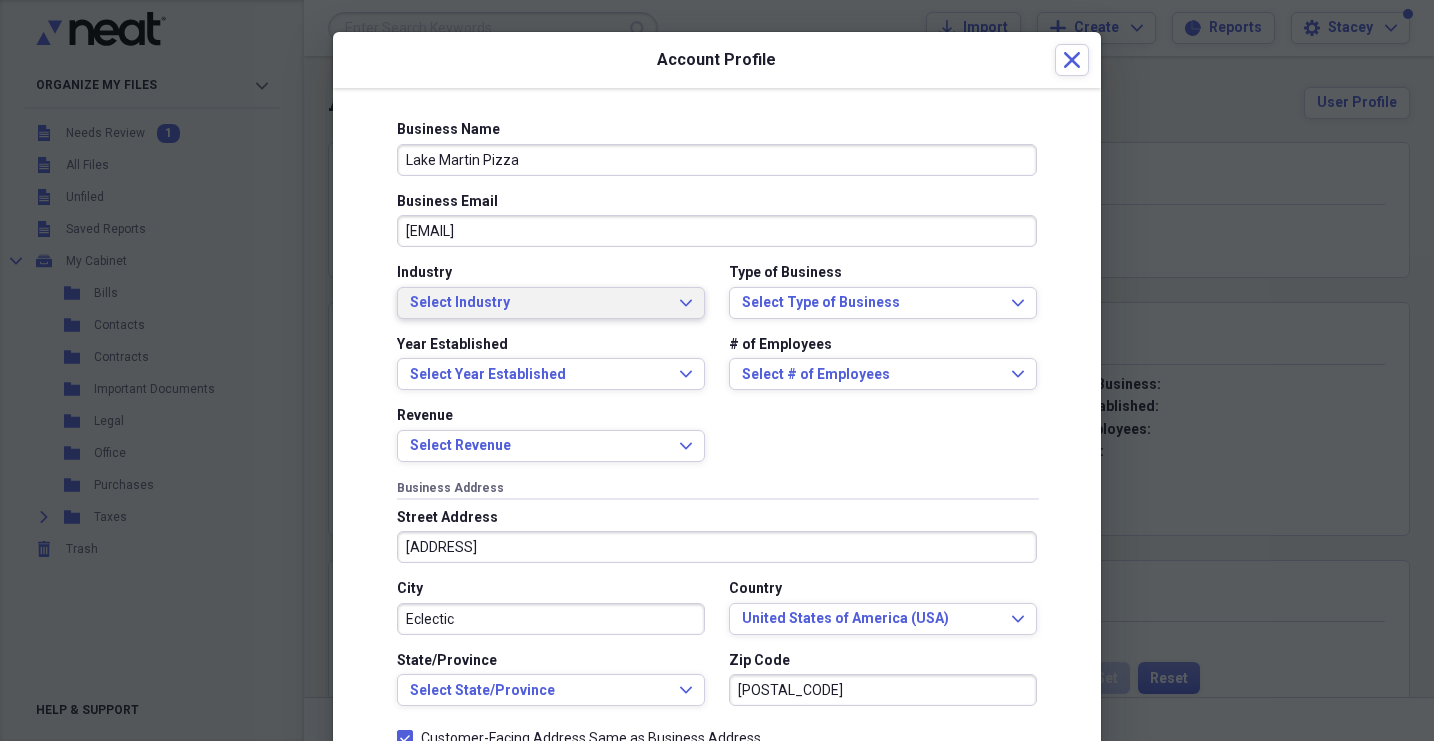 click on "Select Industry" at bounding box center [539, 303] 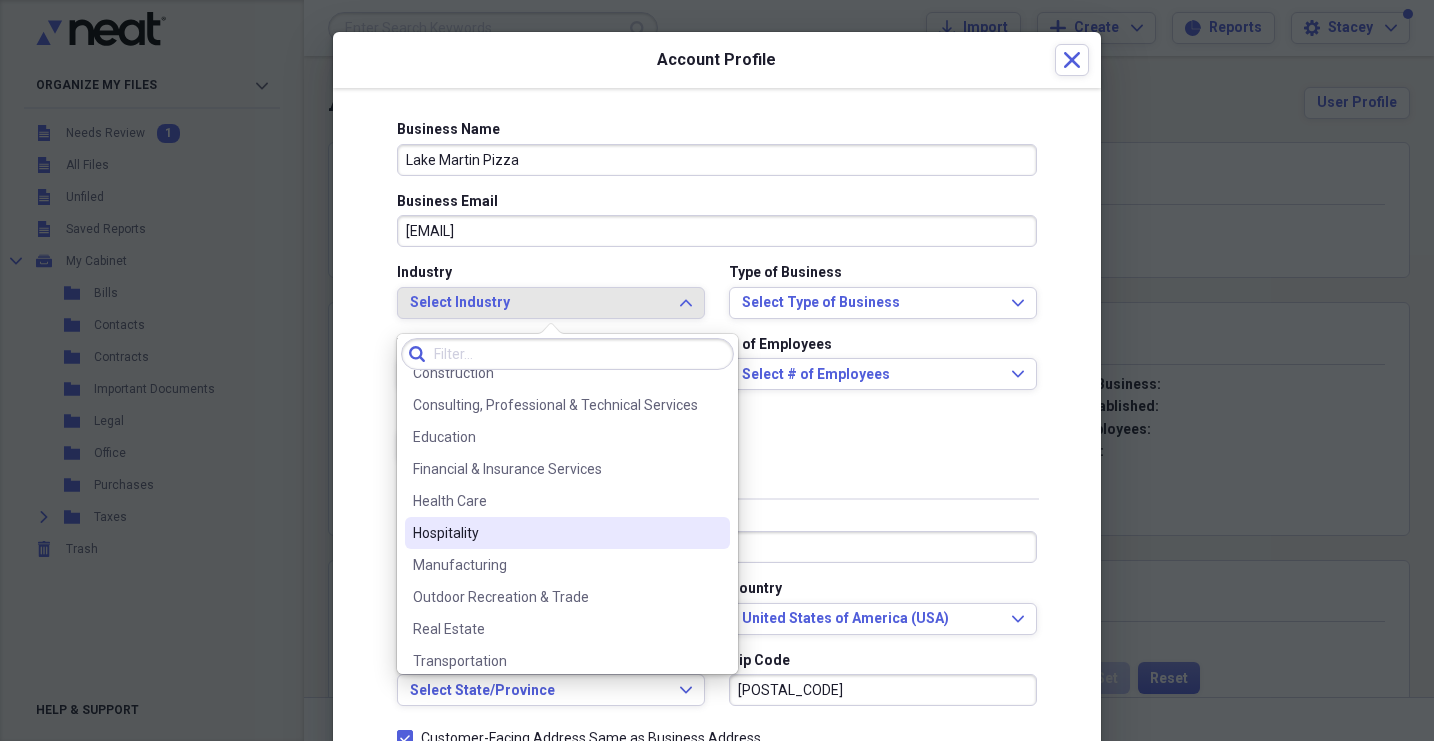 scroll, scrollTop: 0, scrollLeft: 0, axis: both 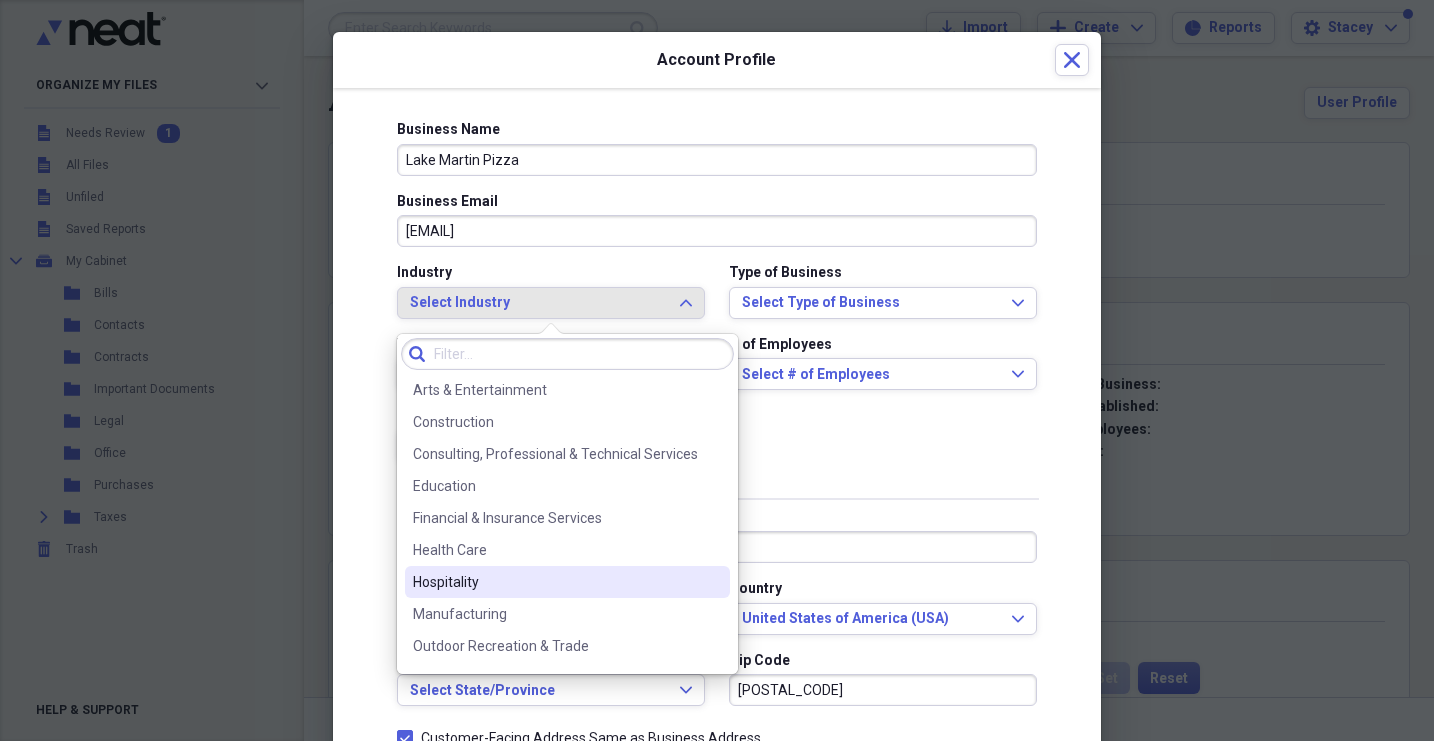 click on "Hospitality" at bounding box center [555, 582] 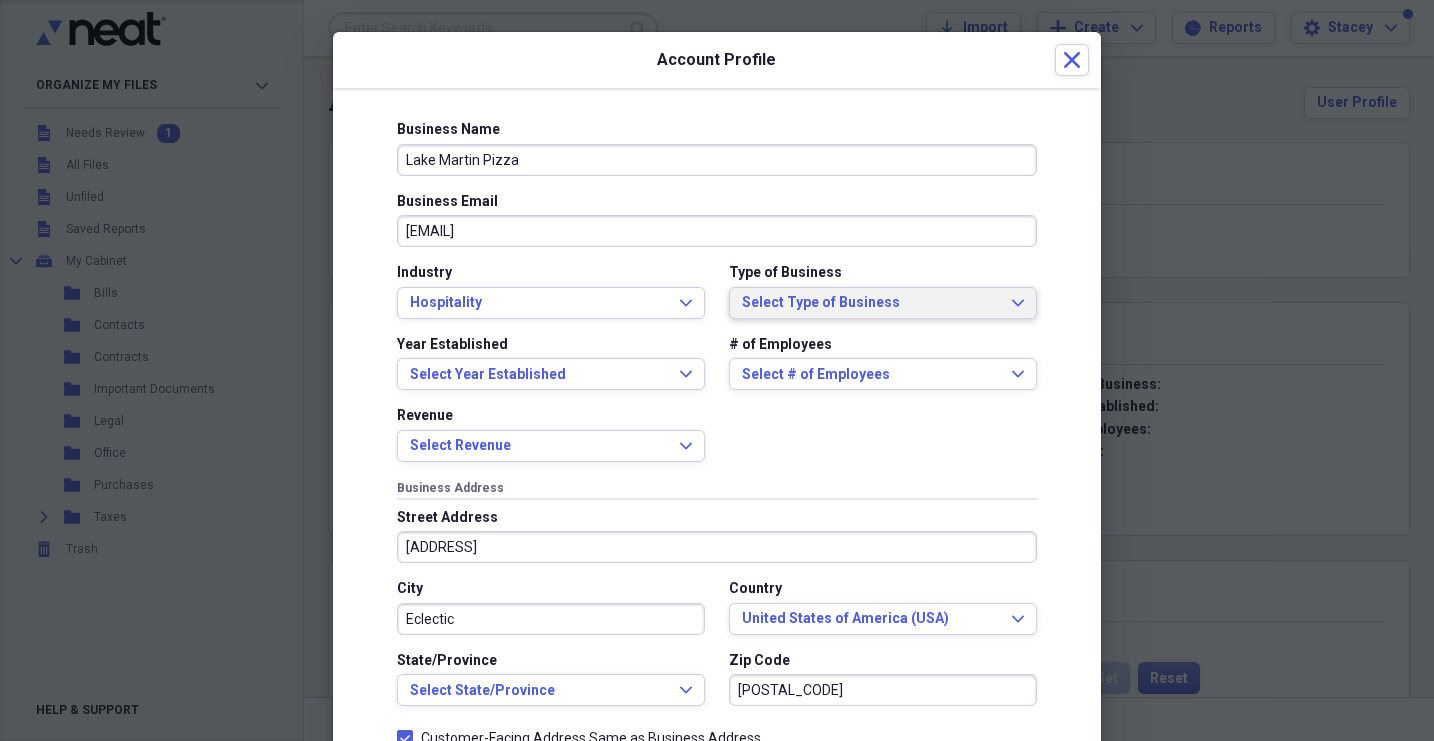 click on "Select Type of Business" at bounding box center [871, 303] 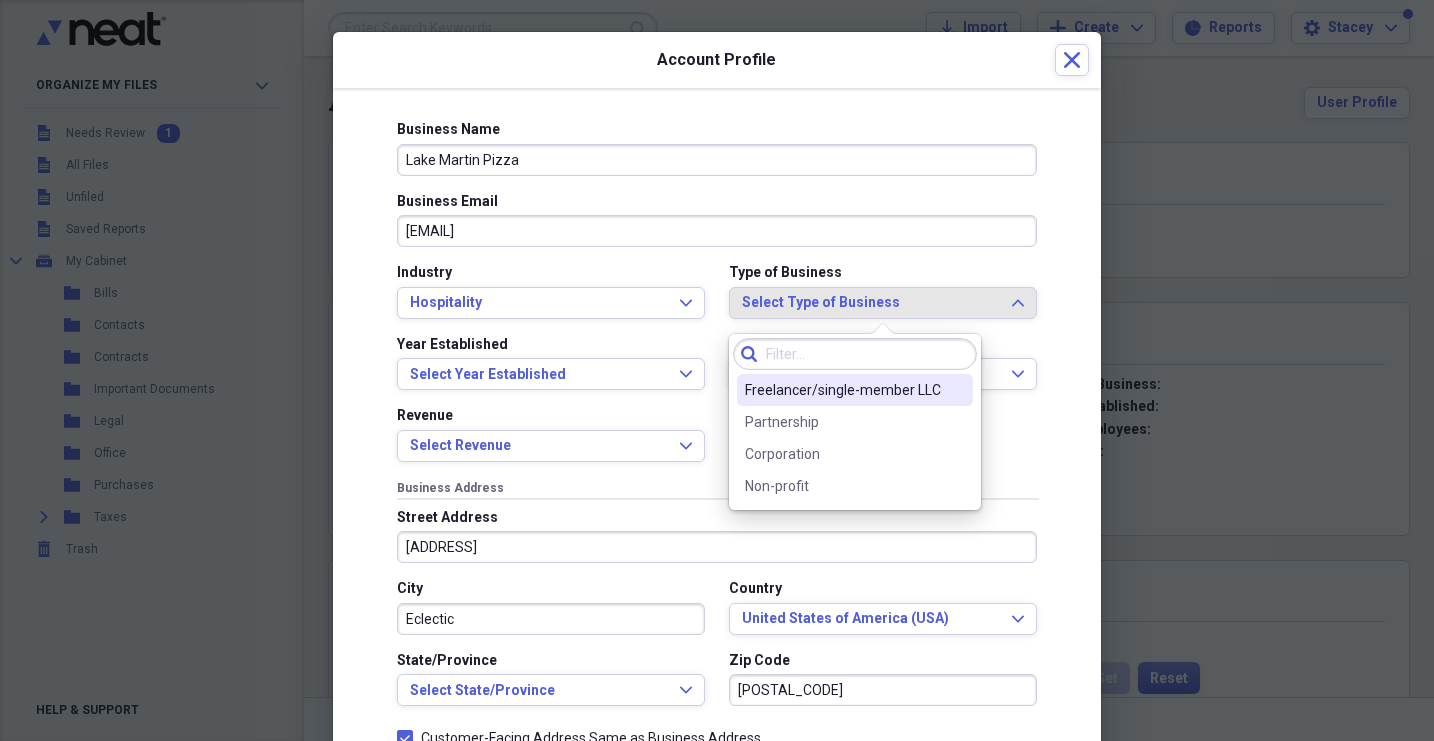 click on "Freelancer/single-member LLC" at bounding box center [843, 390] 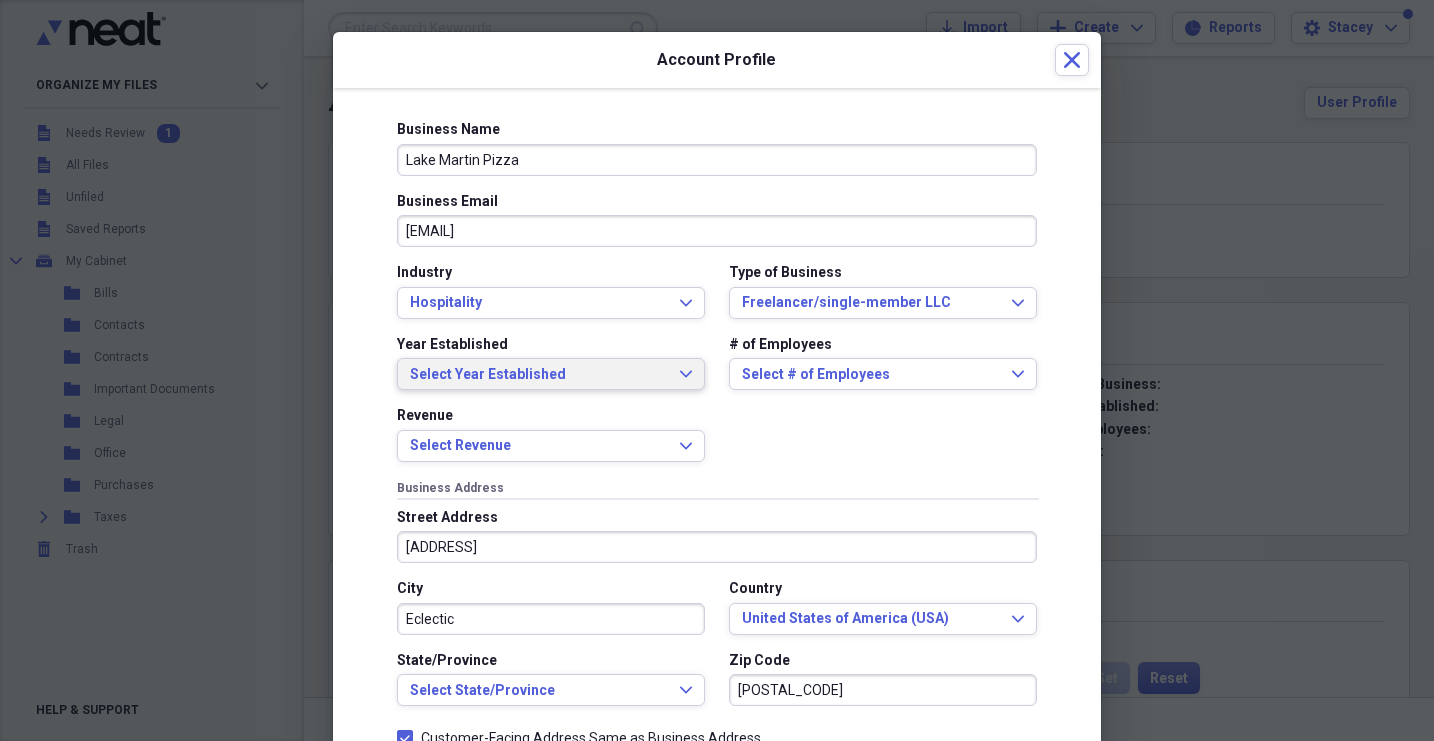 click on "Select Year Established" at bounding box center (539, 375) 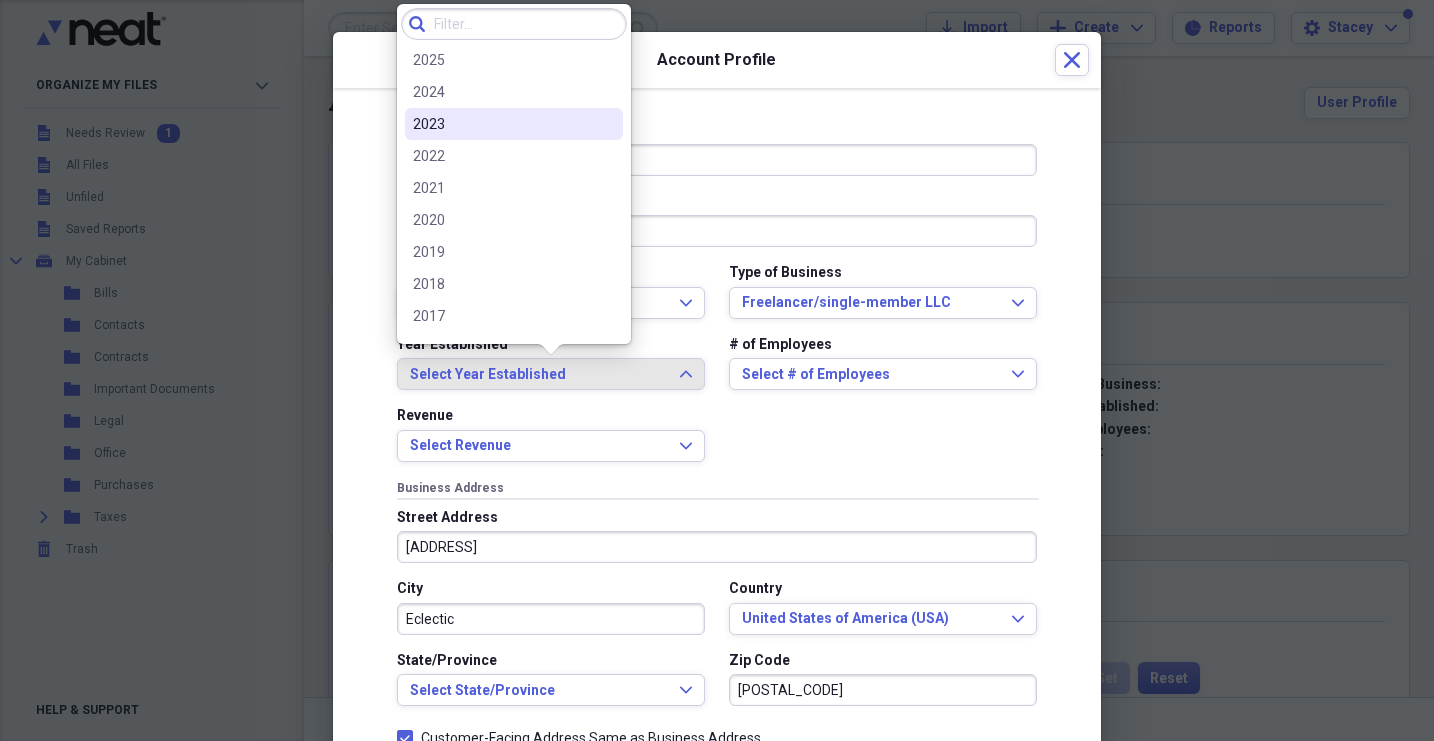 click on "2023" at bounding box center [502, 124] 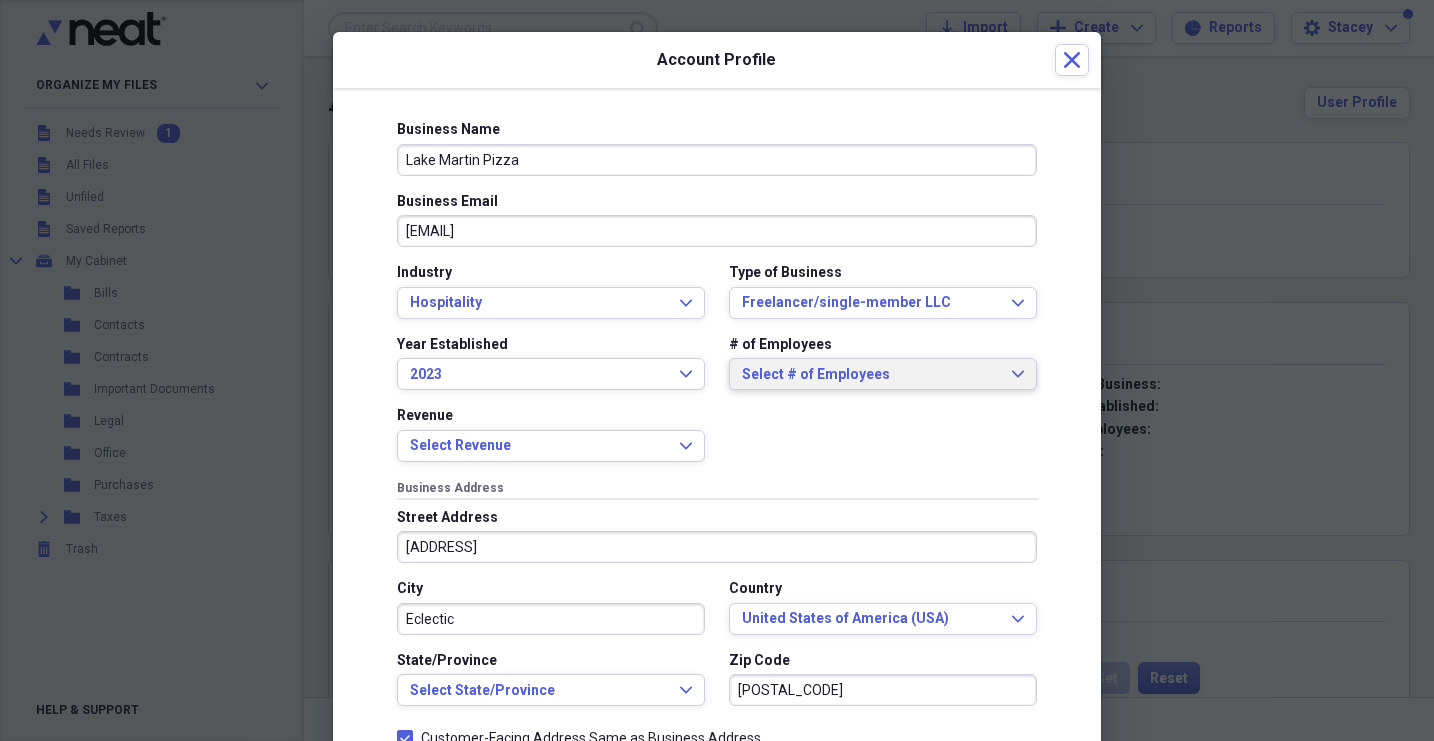 click on "Select # of Employees Expand" at bounding box center [883, 374] 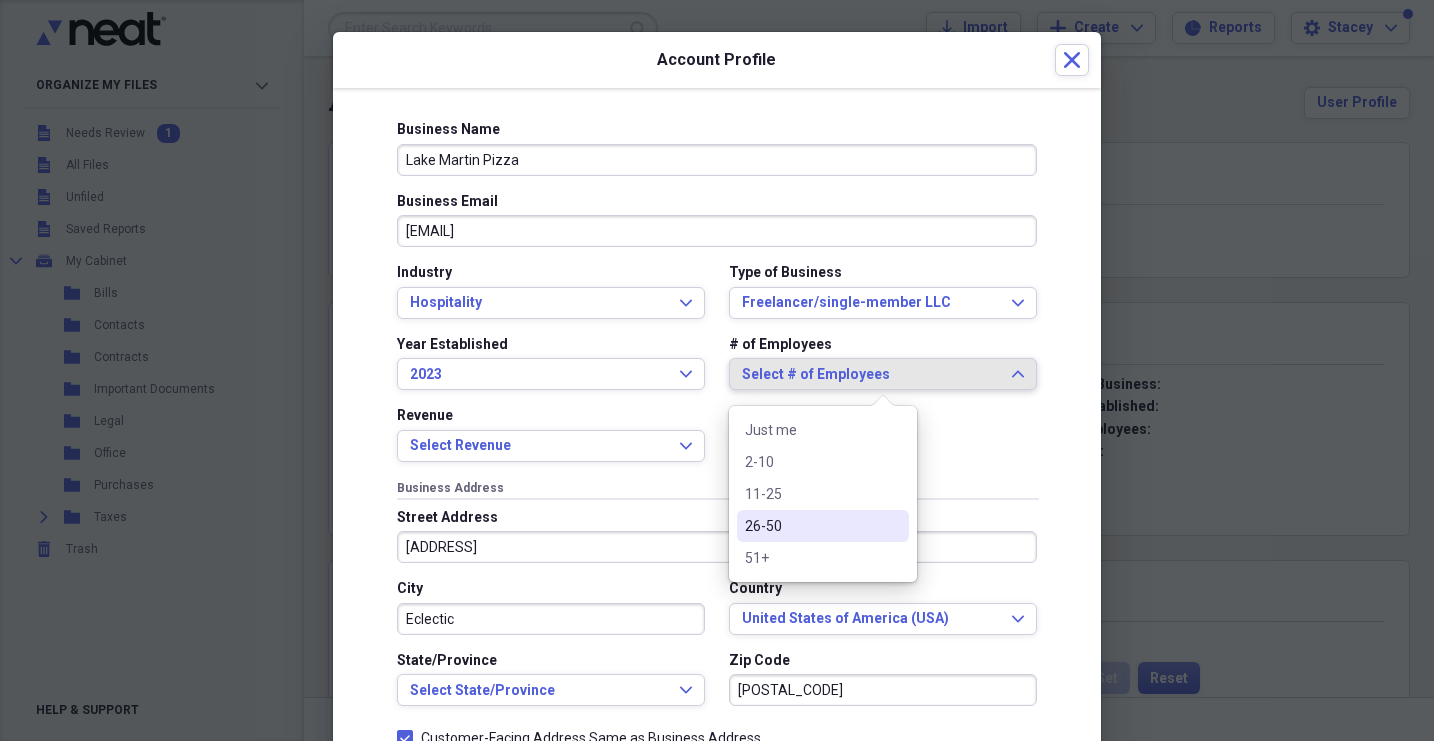 click on "26-50" at bounding box center [811, 526] 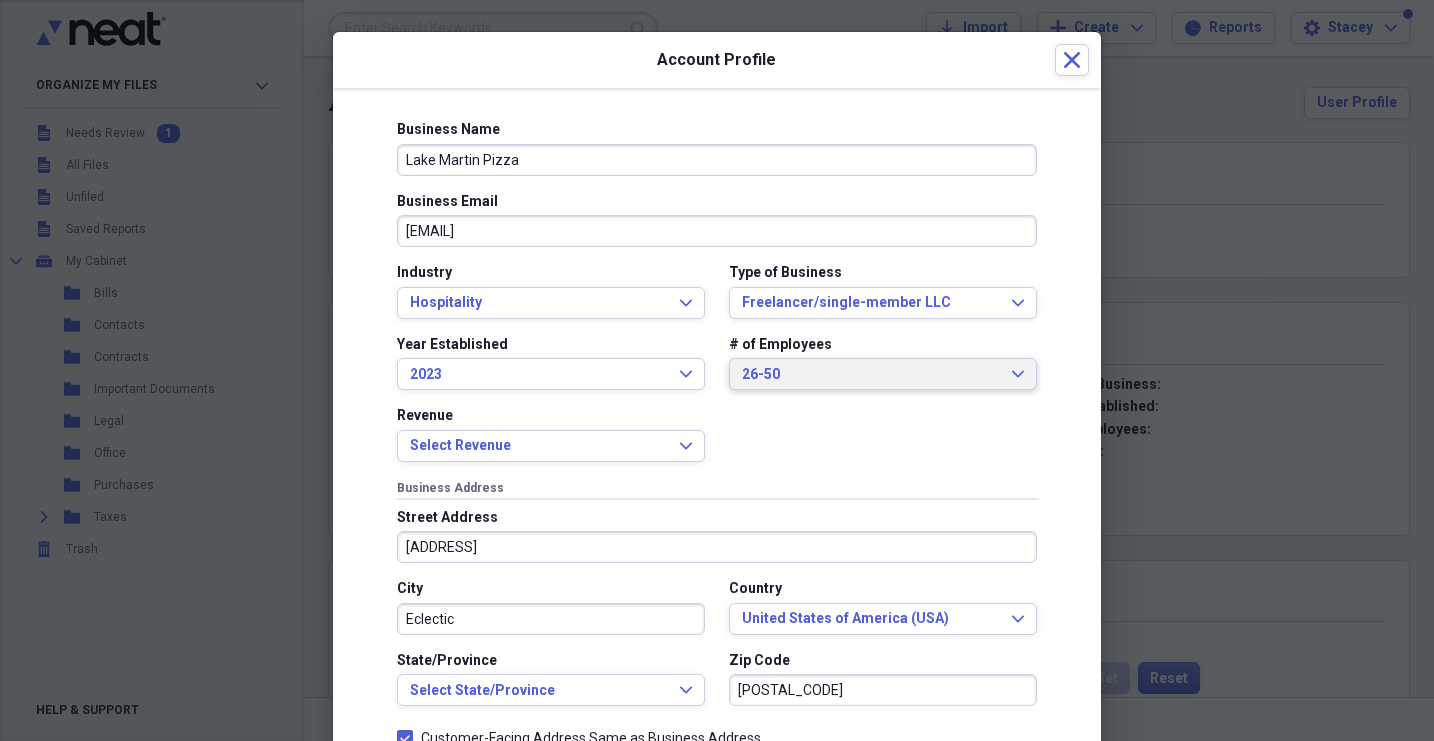 click on "26-50" at bounding box center (871, 375) 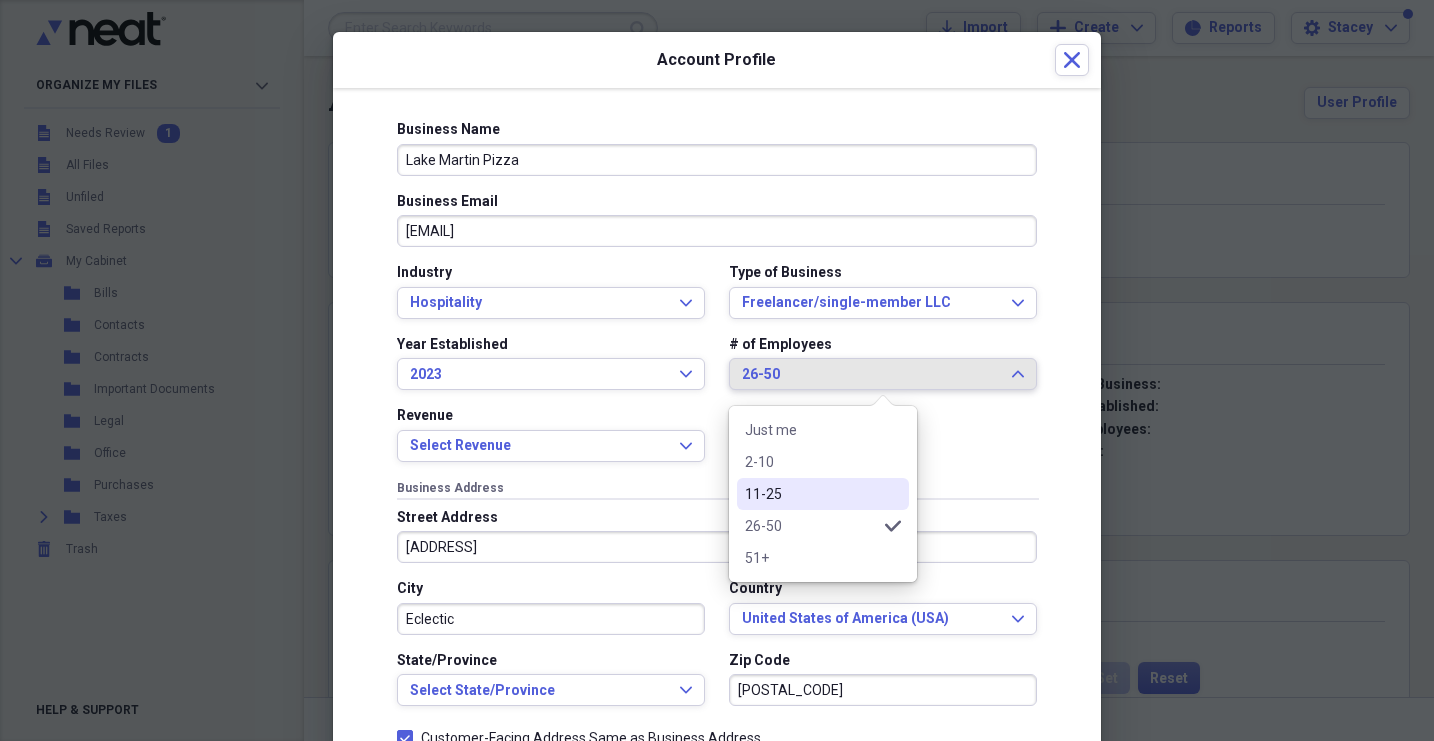 click on "11-25" at bounding box center [811, 494] 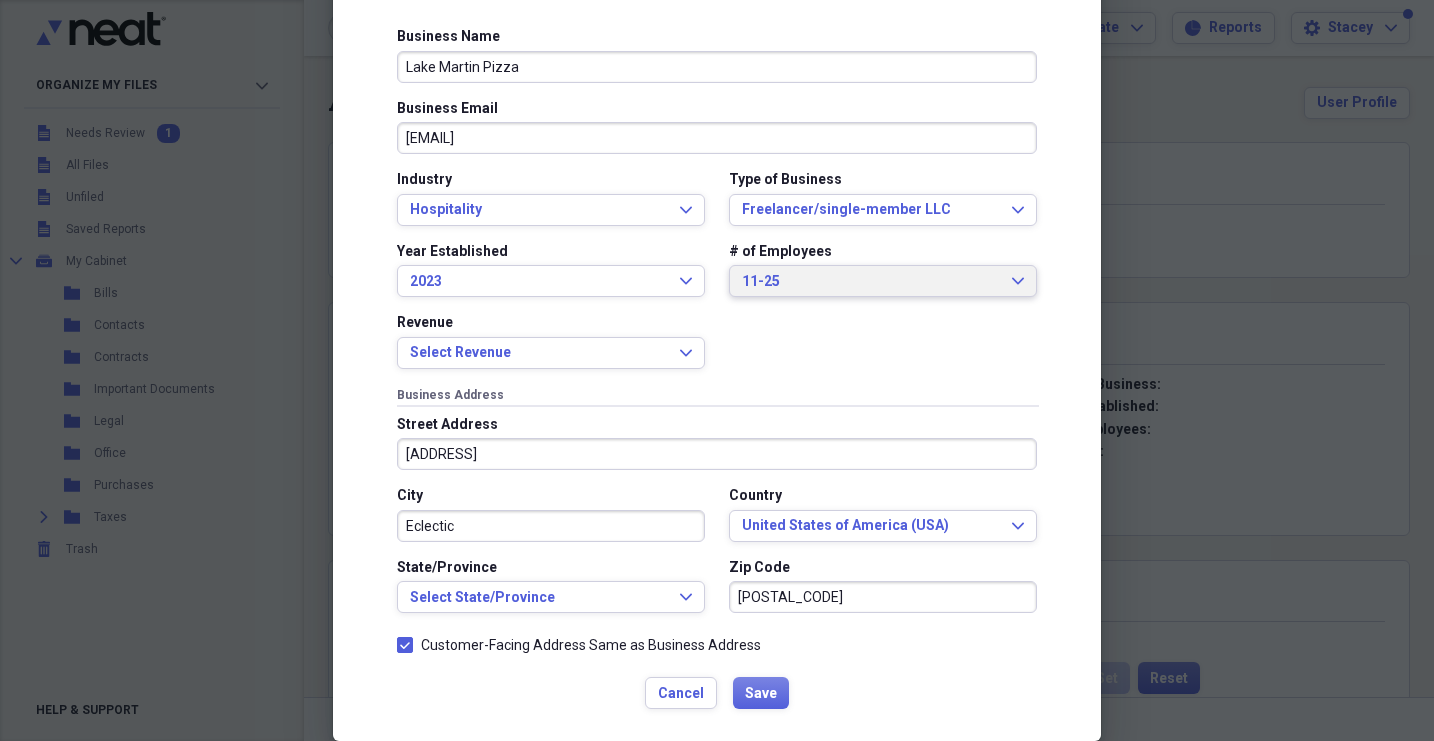 scroll, scrollTop: 125, scrollLeft: 0, axis: vertical 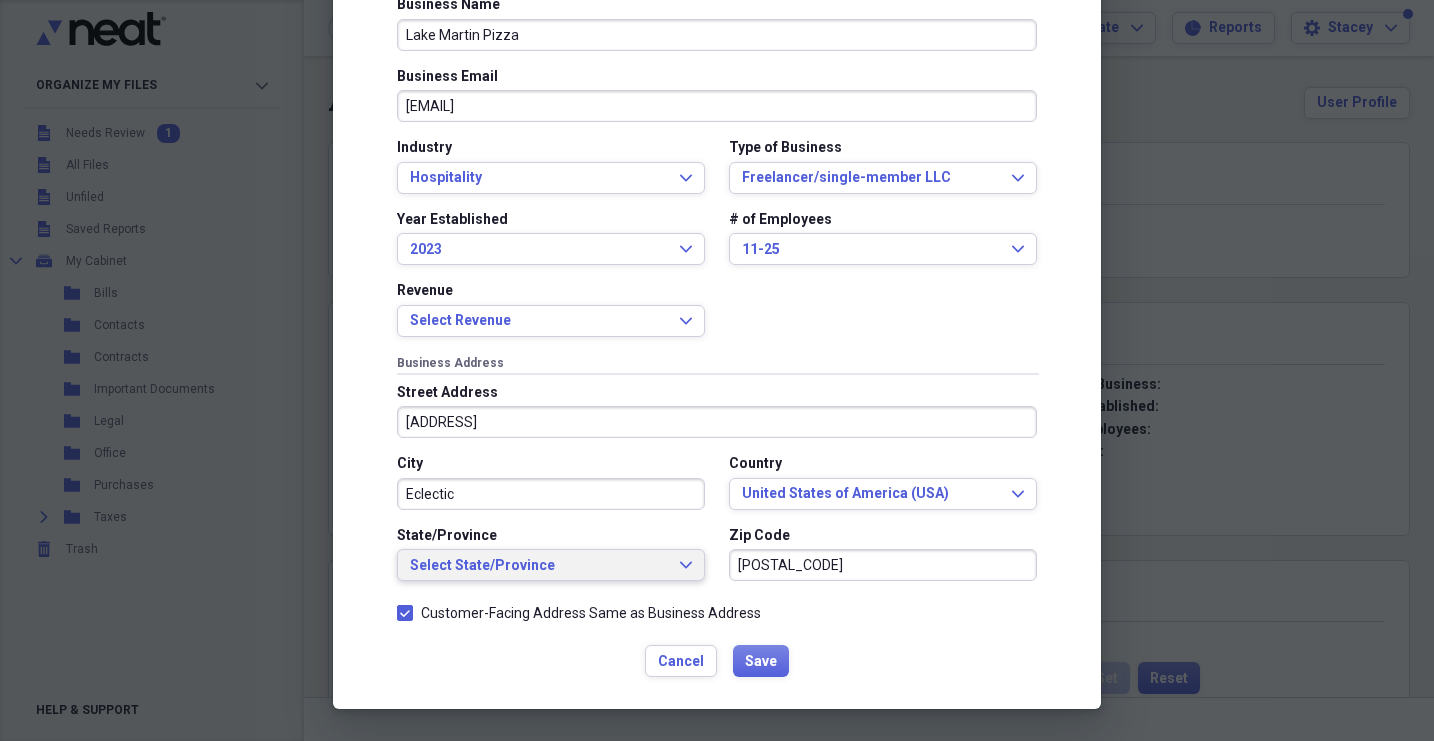 click on "Select State/Province Expand" at bounding box center (551, 566) 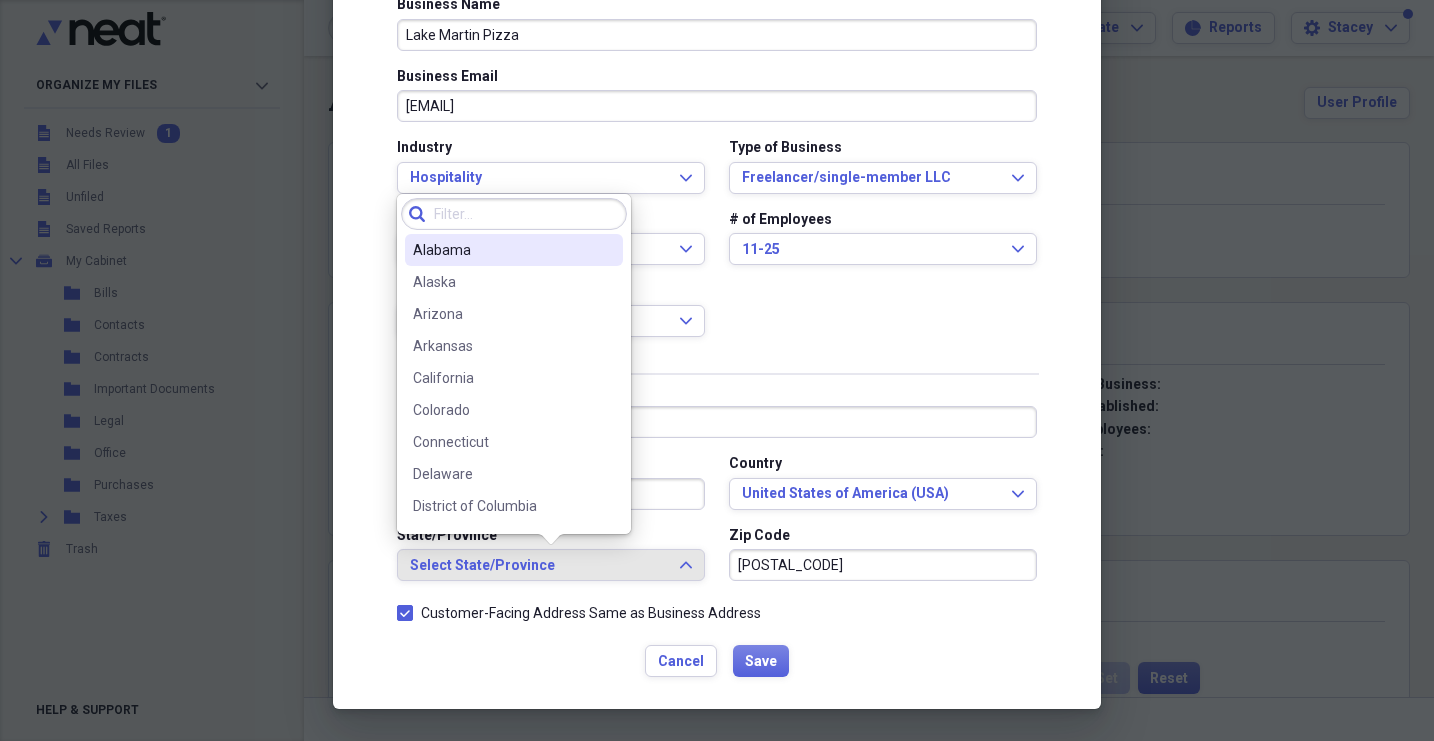 click on "Alabama" at bounding box center (502, 250) 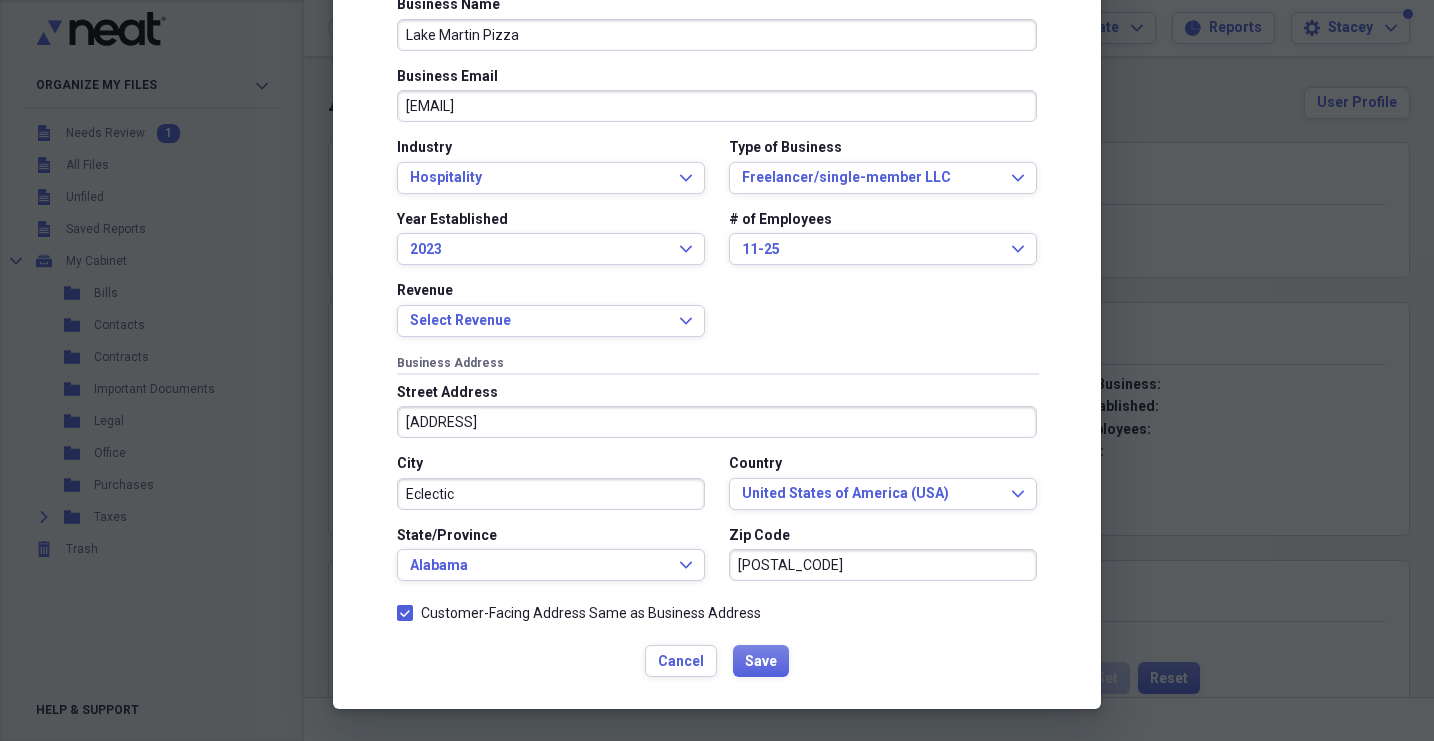 click on "Customer-Facing Address Same as Business Address" at bounding box center (579, 613) 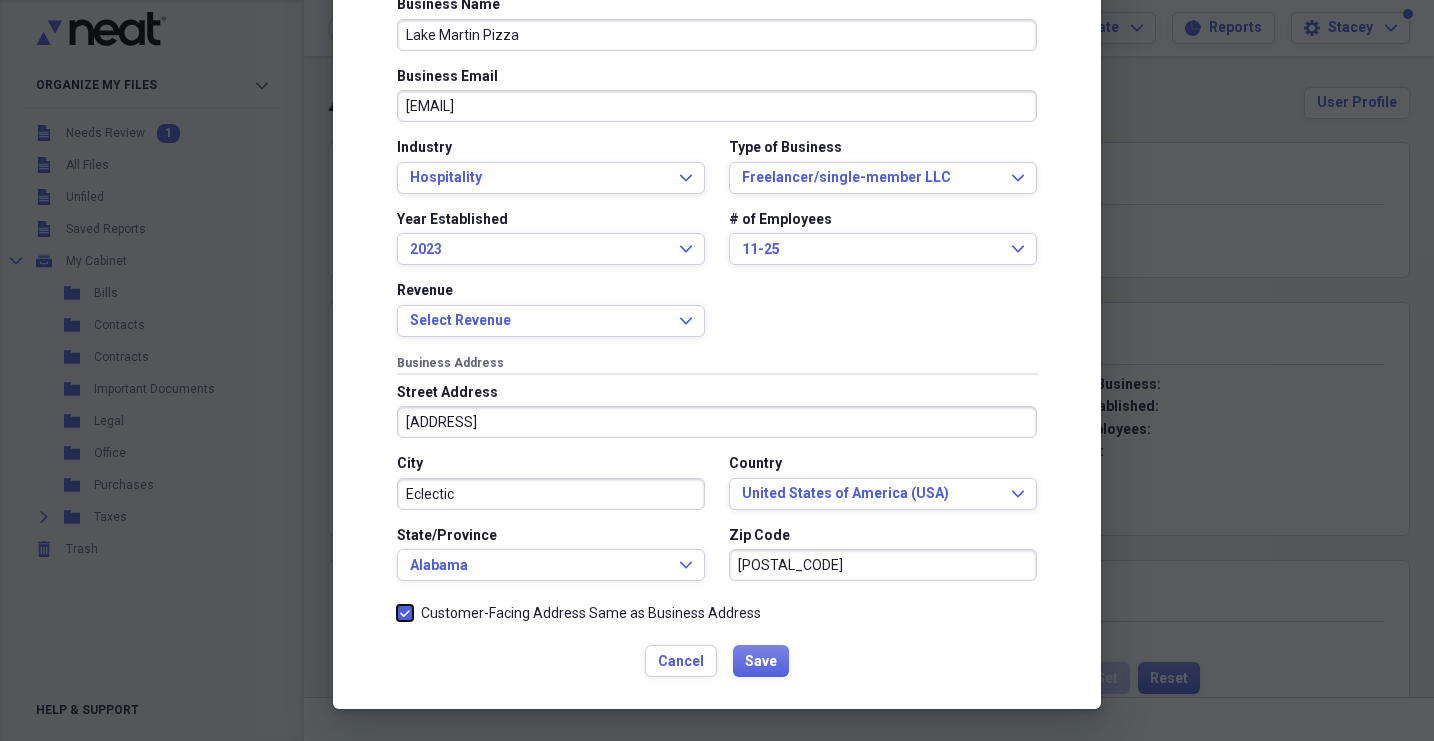 click on "Customer-Facing Address Same as Business Address" at bounding box center [397, 613] 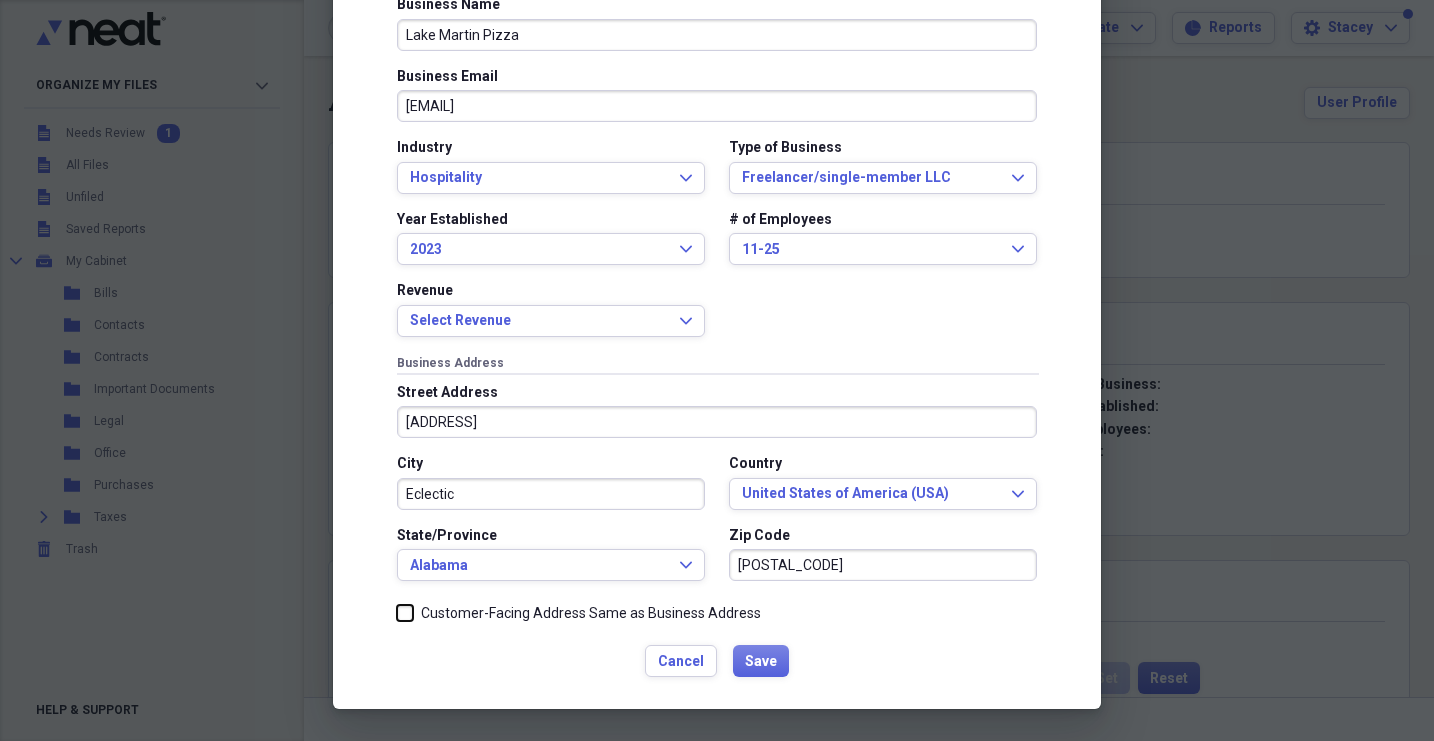 checkbox on "false" 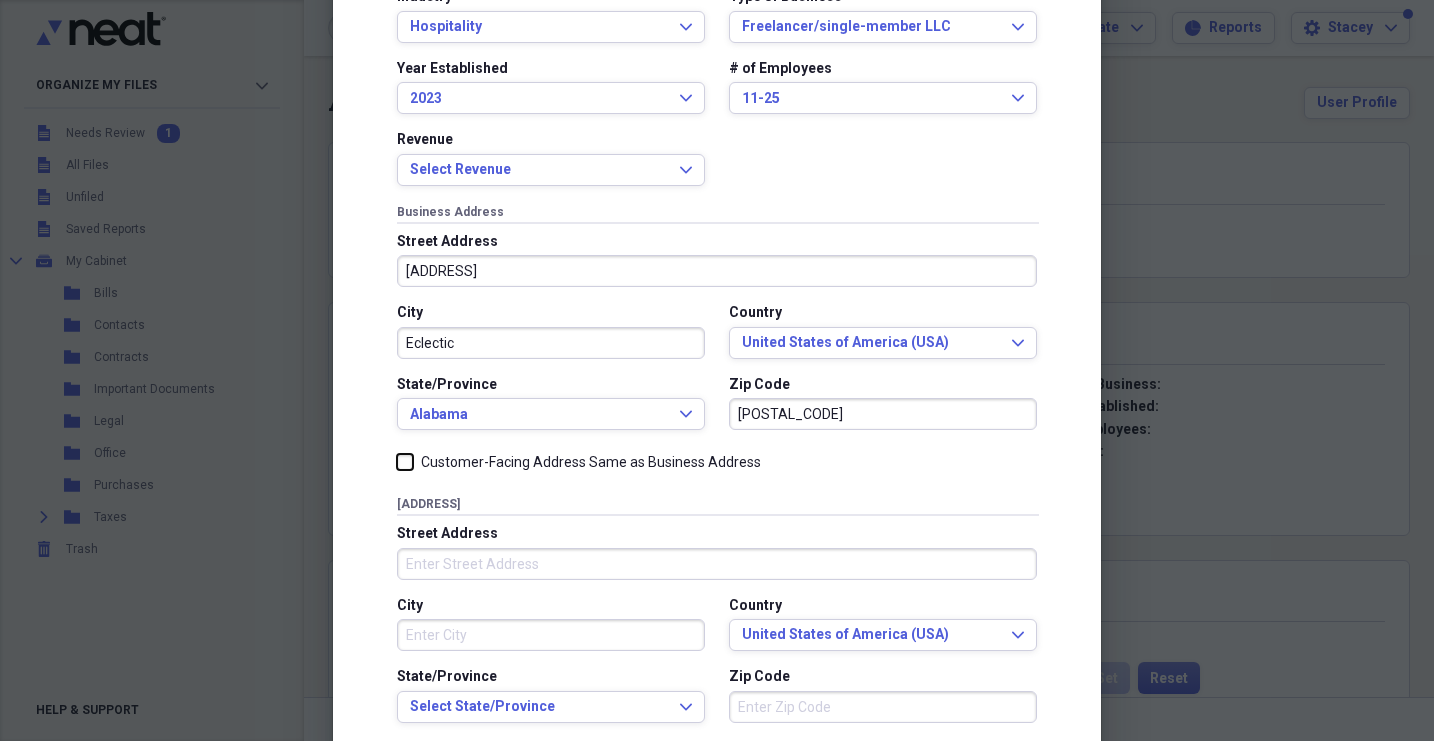 scroll, scrollTop: 188, scrollLeft: 0, axis: vertical 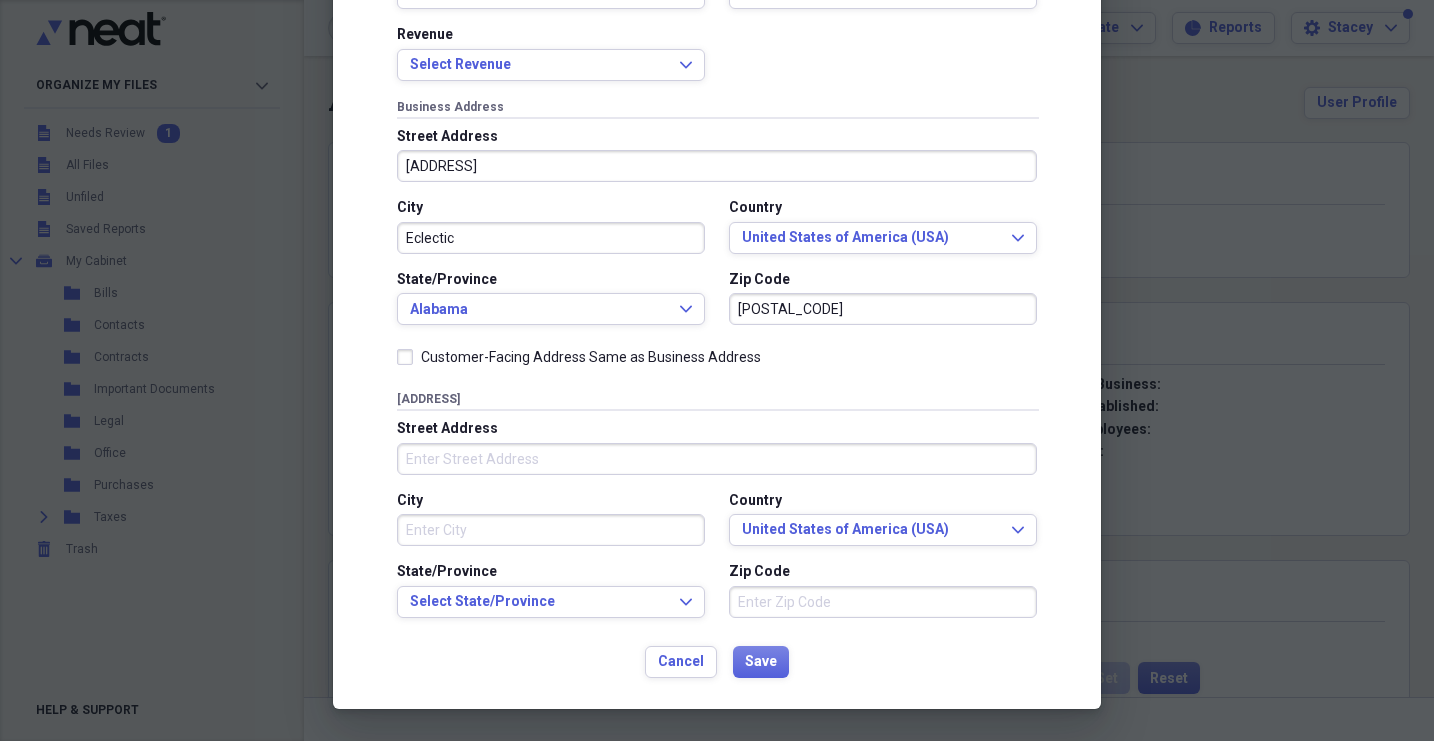 click on "Street Address" at bounding box center (717, 459) 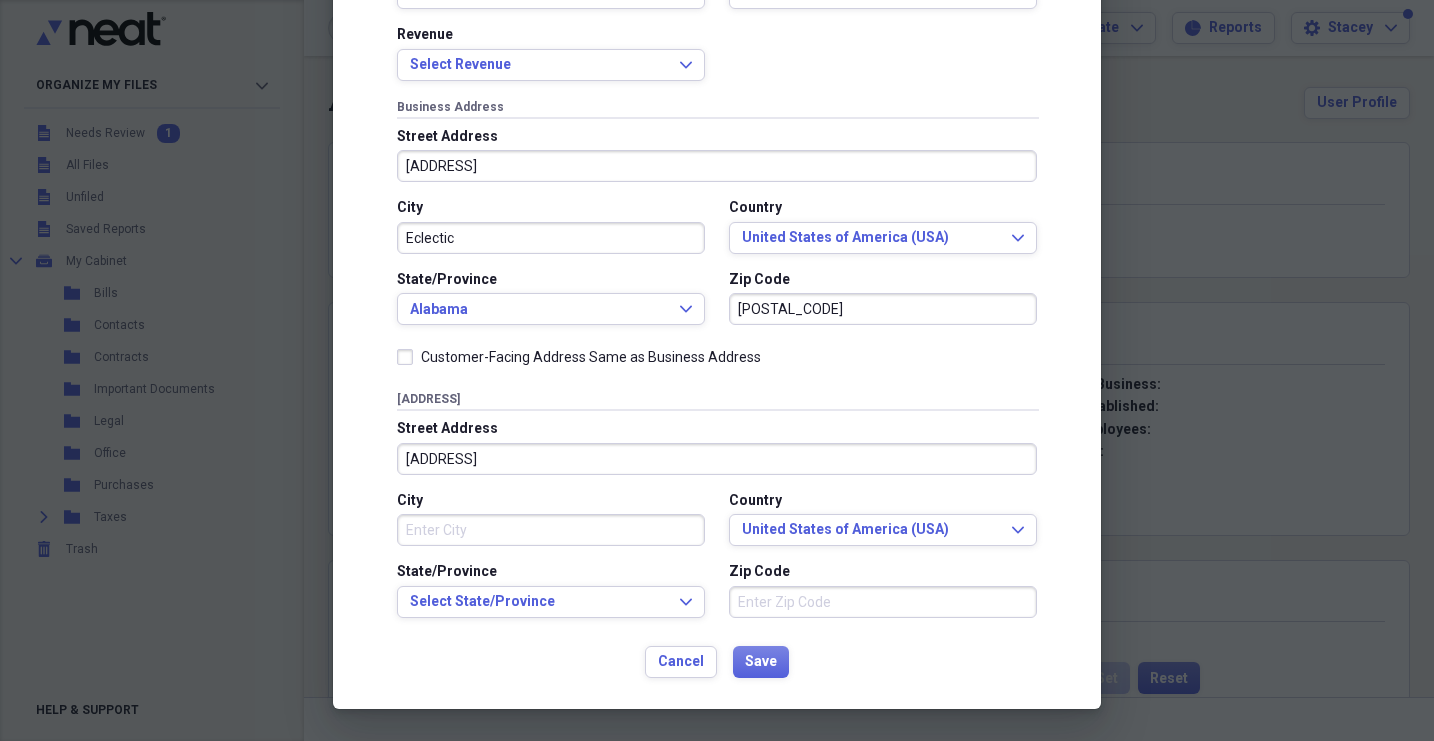type on "[CITY]" 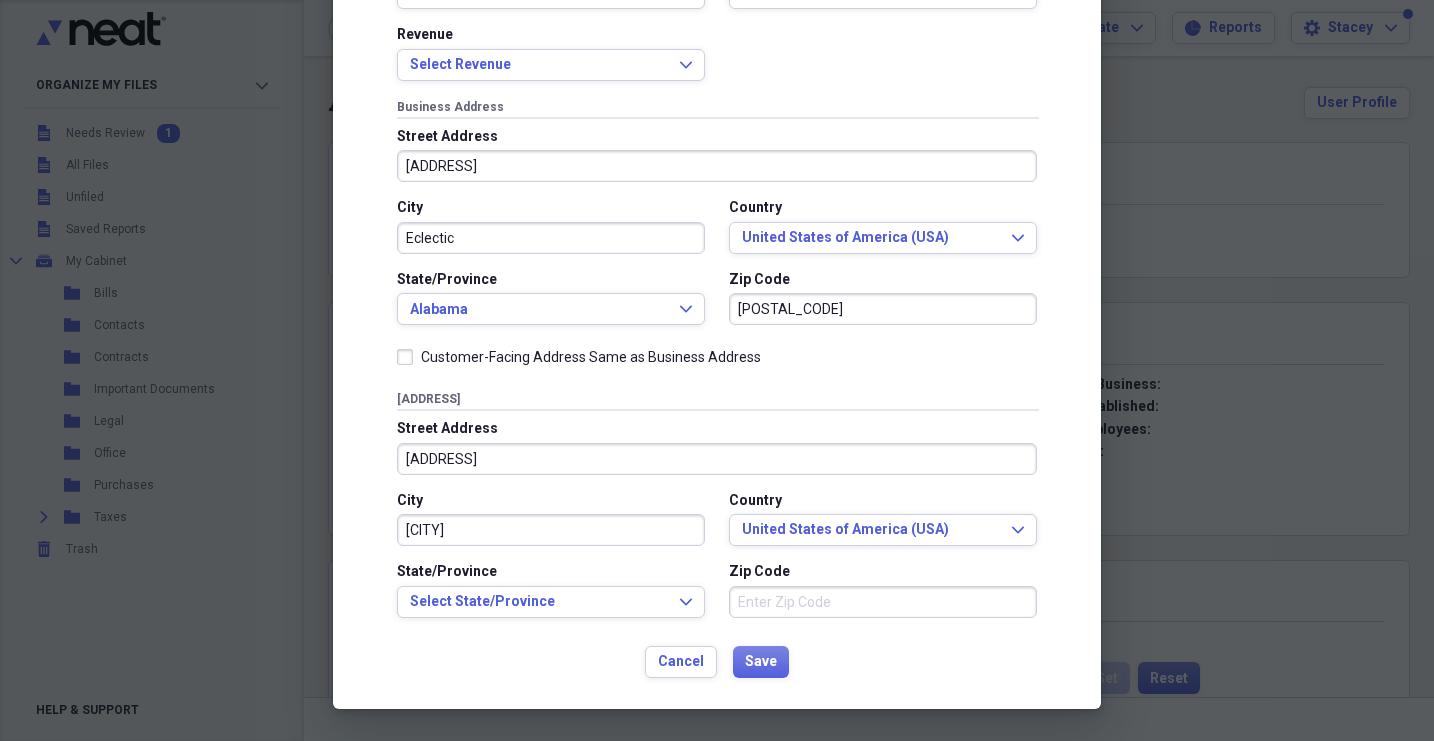 type on "[POSTAL_CODE]" 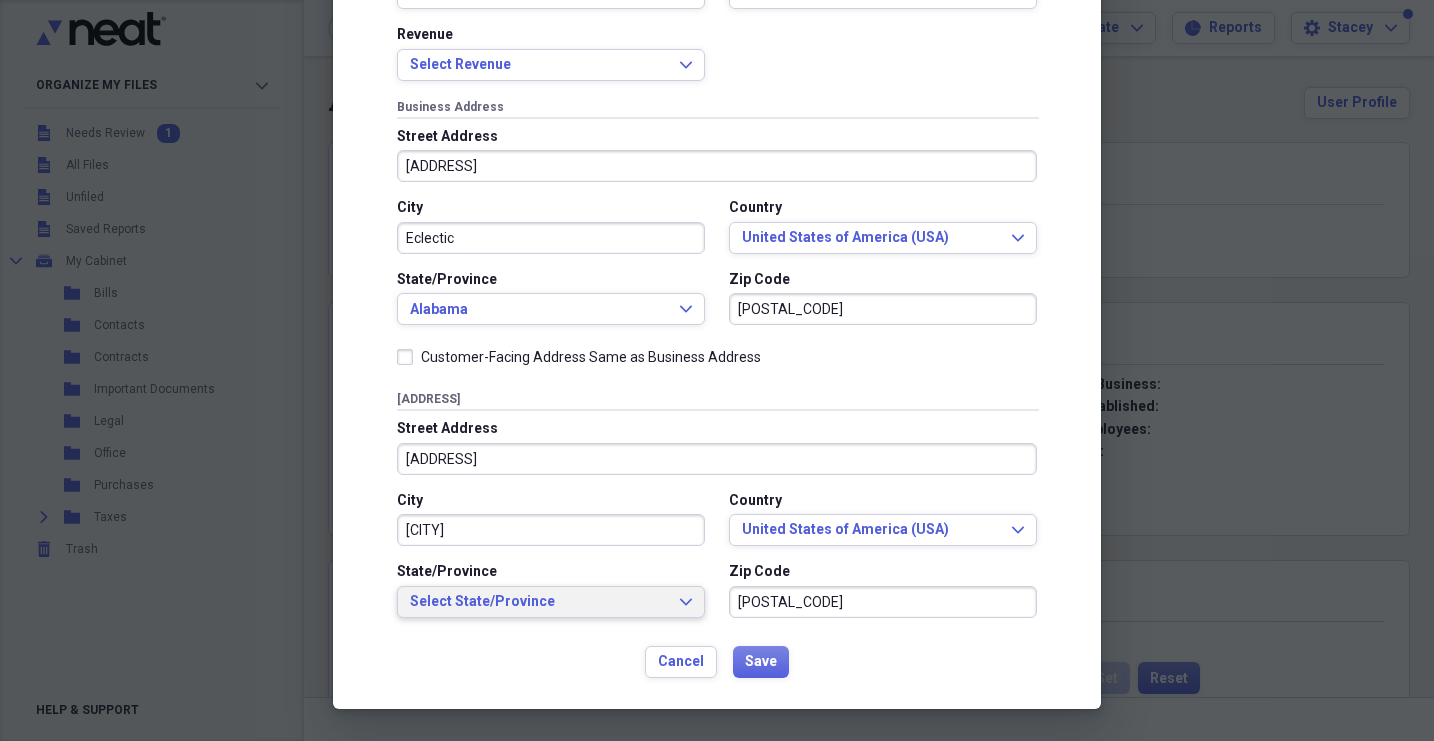 click on "Expand" 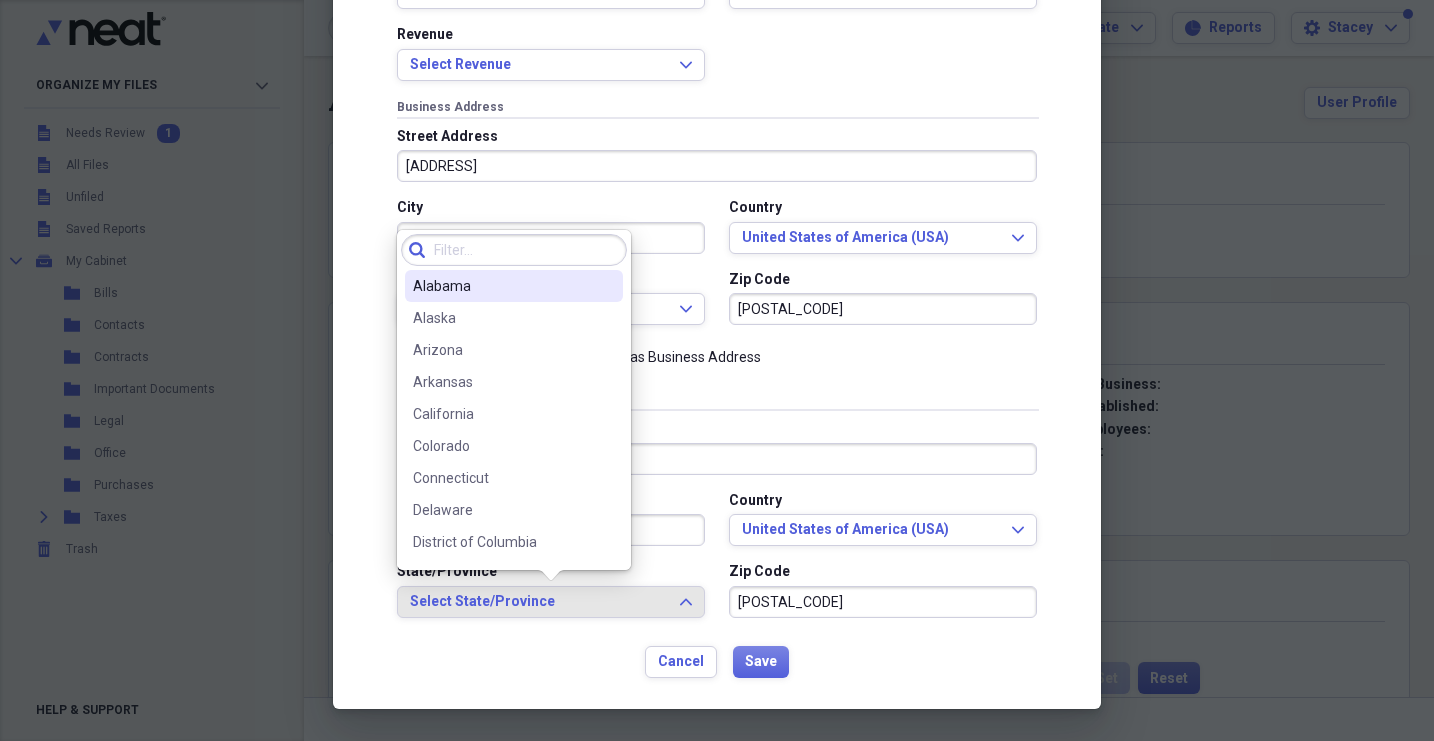 click on "Alabama" at bounding box center (502, 286) 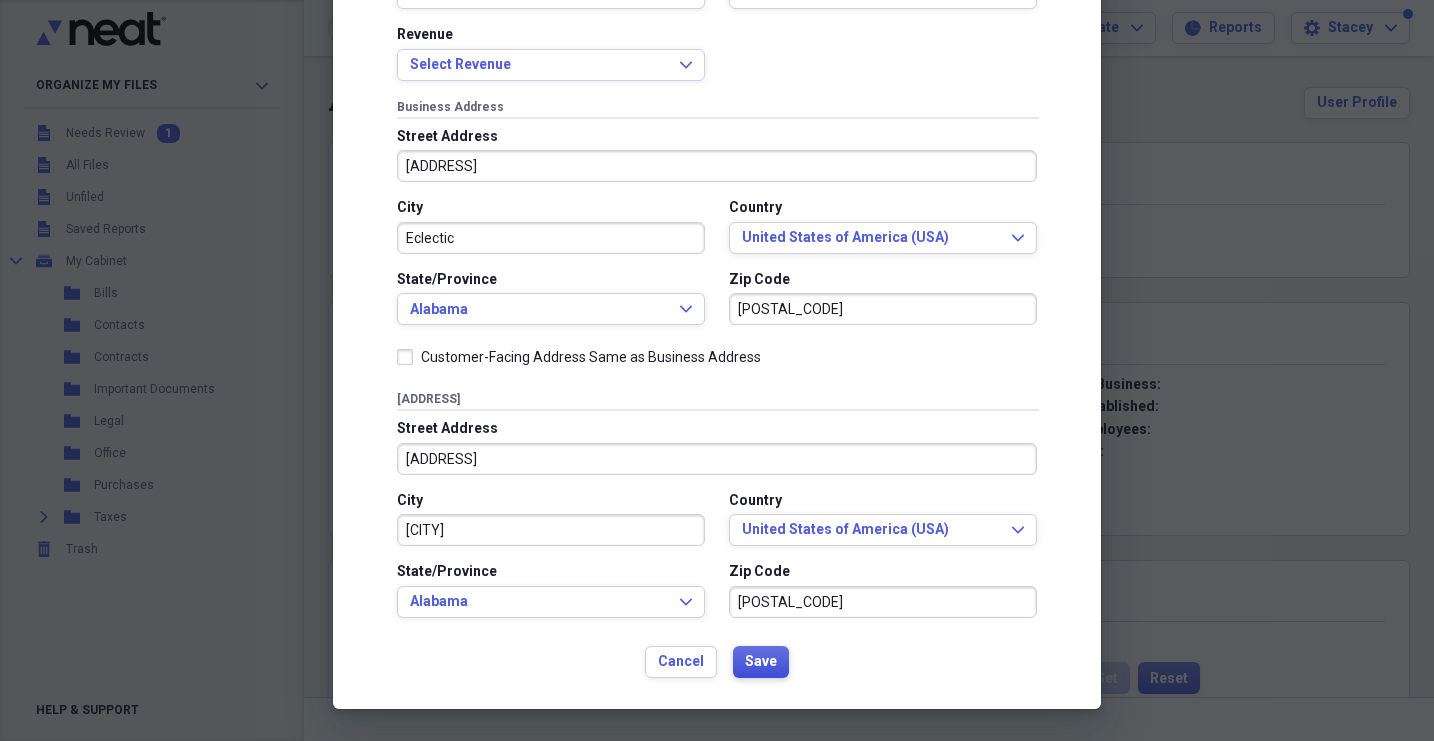 click on "Save" at bounding box center (761, 662) 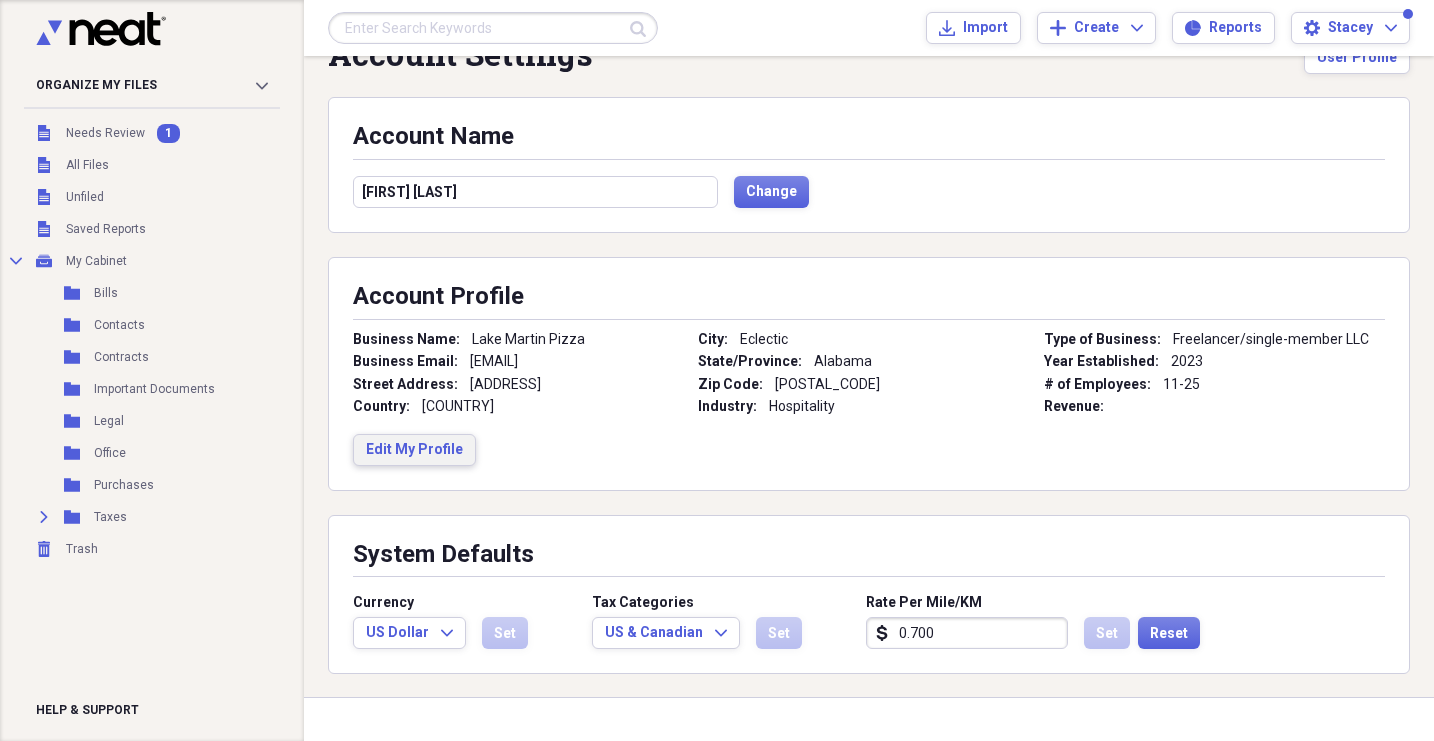 scroll, scrollTop: 0, scrollLeft: 0, axis: both 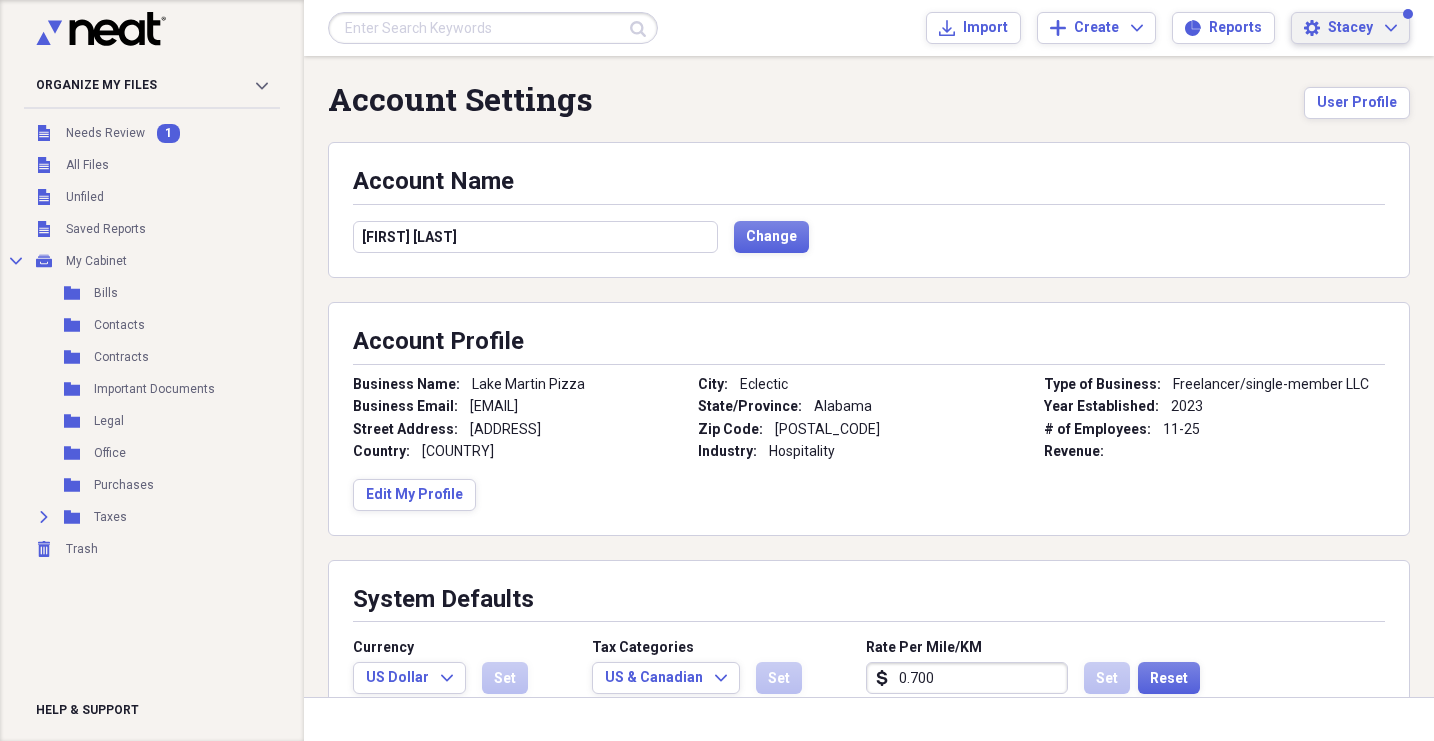 click on "Expand" 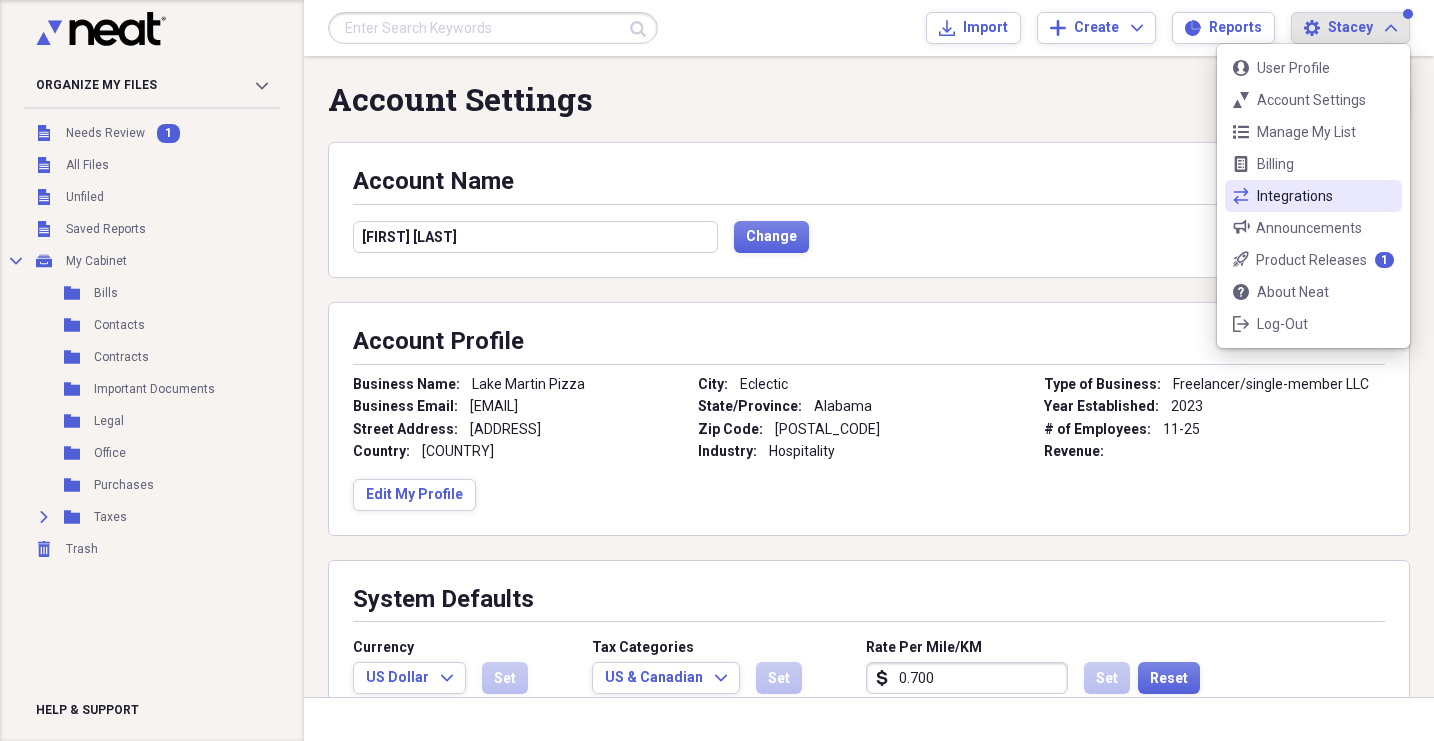 click on "Integrations" at bounding box center [1313, 196] 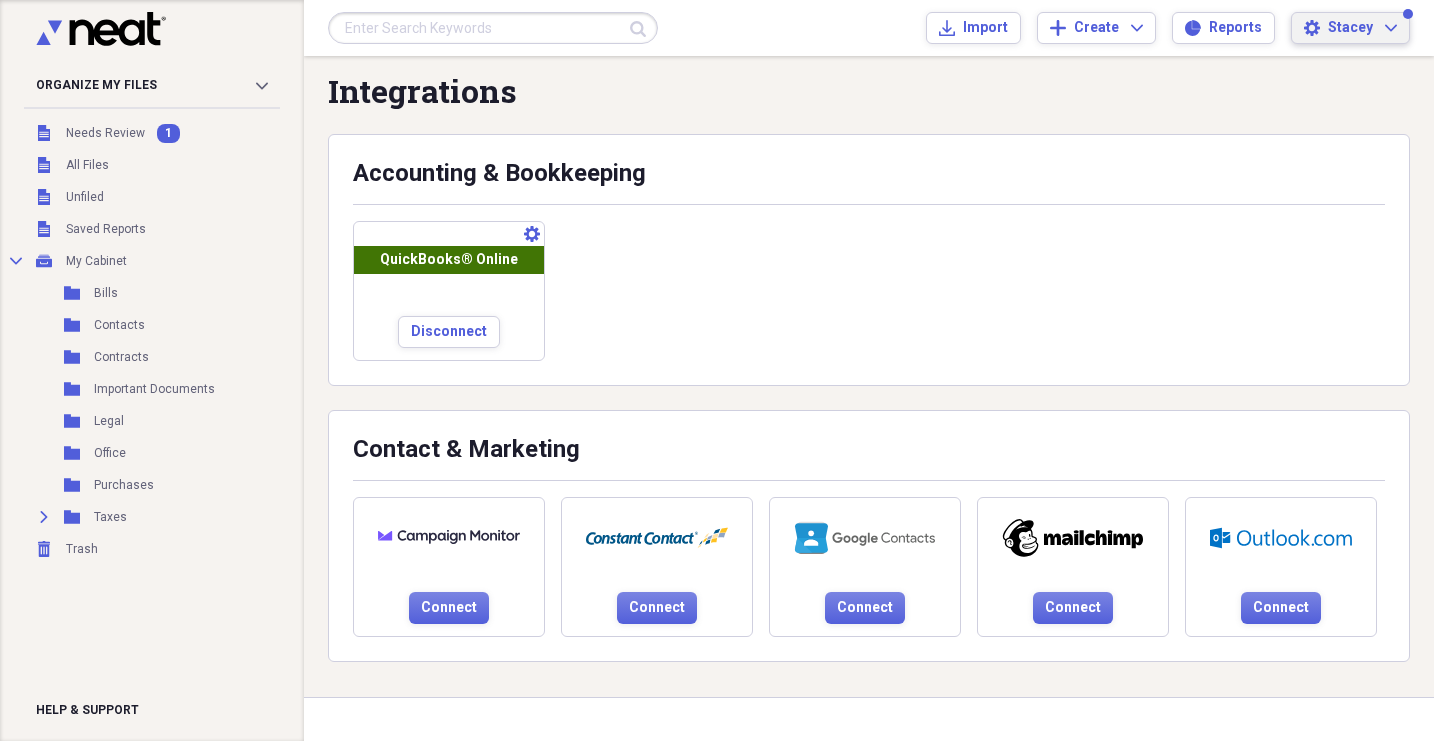 scroll, scrollTop: 5, scrollLeft: 0, axis: vertical 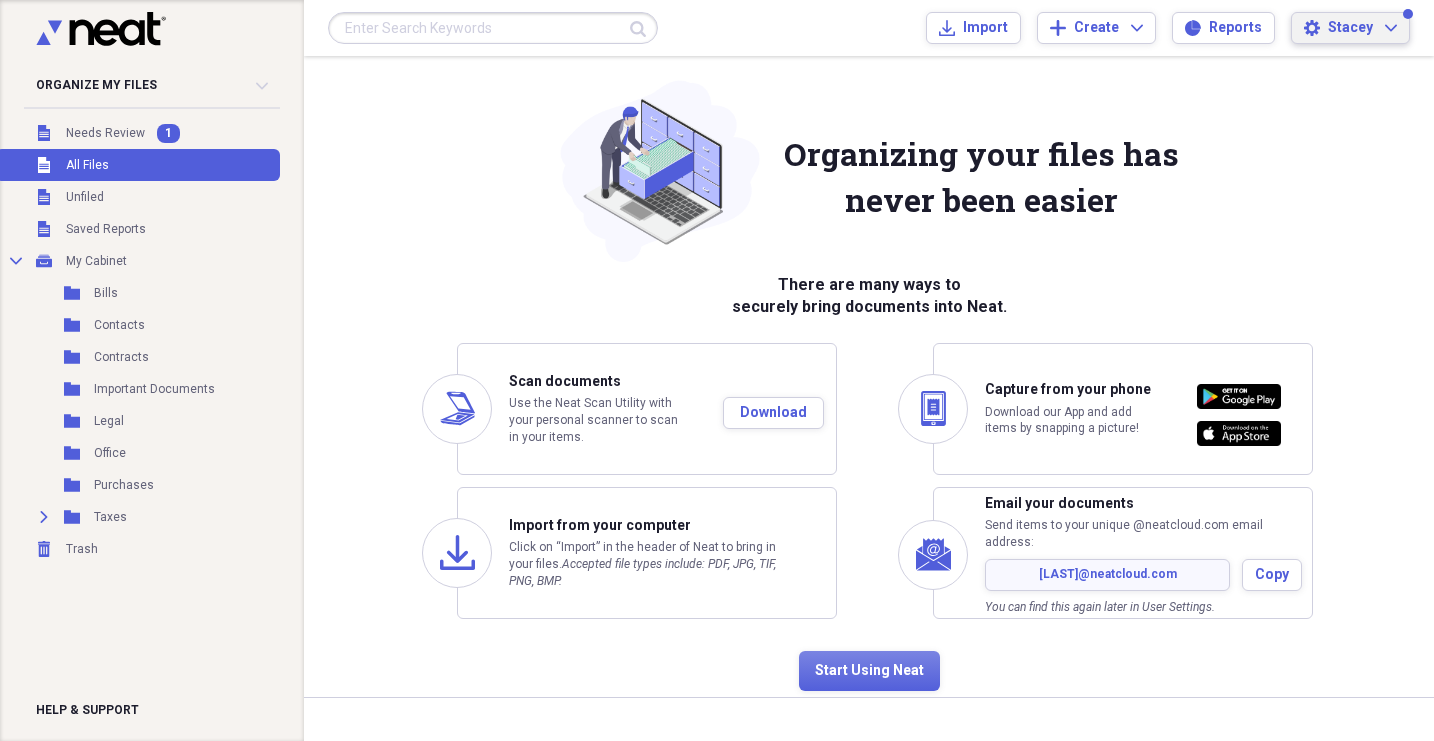 click on "Stacey" at bounding box center (1350, 28) 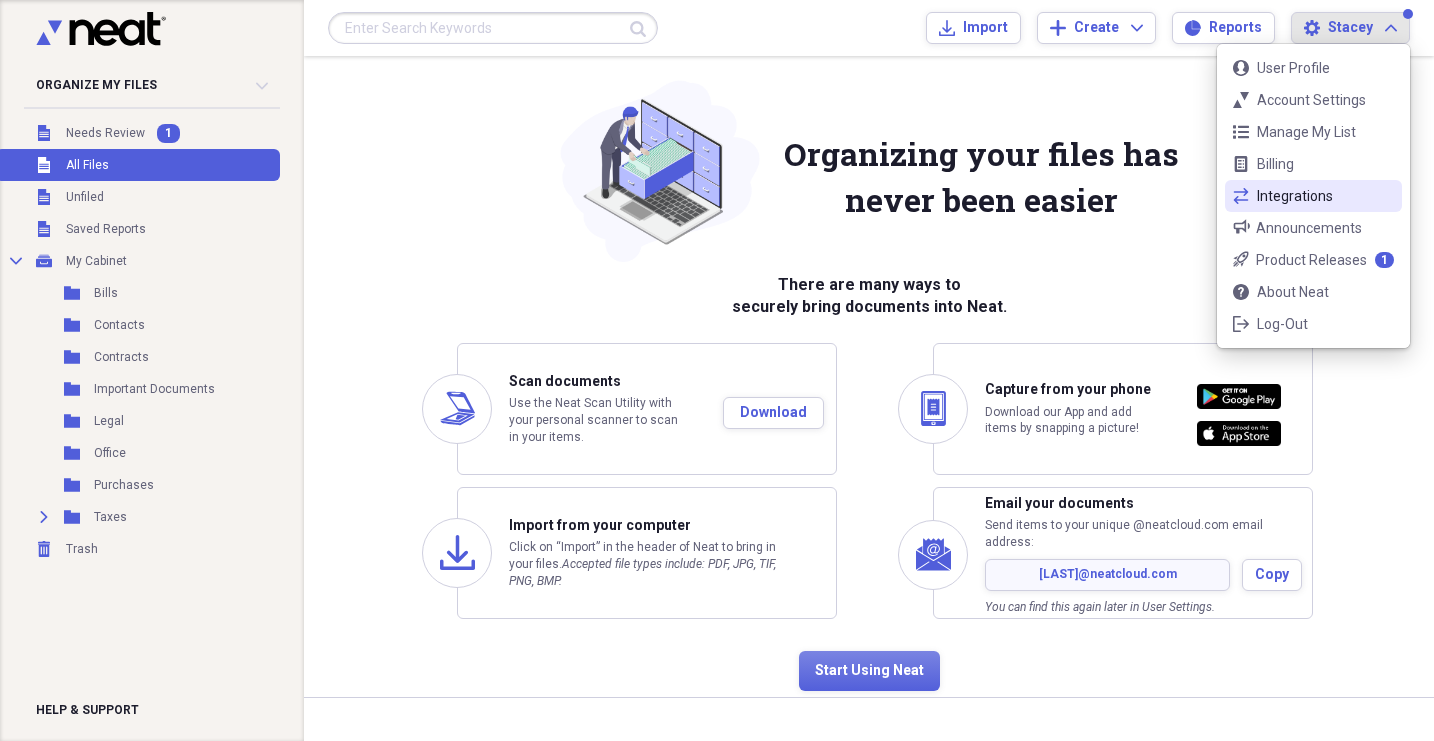 click on "Integrations" at bounding box center [1313, 196] 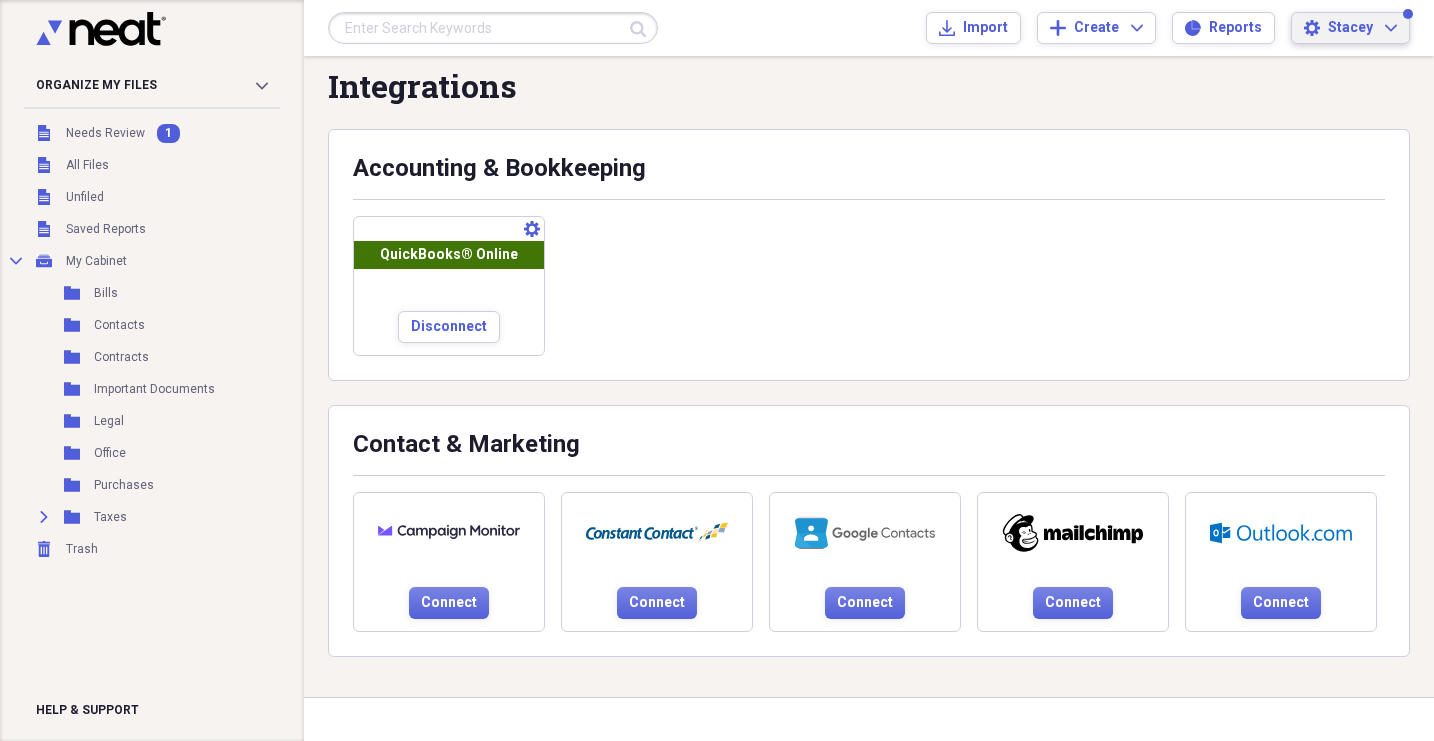 scroll, scrollTop: 0, scrollLeft: 0, axis: both 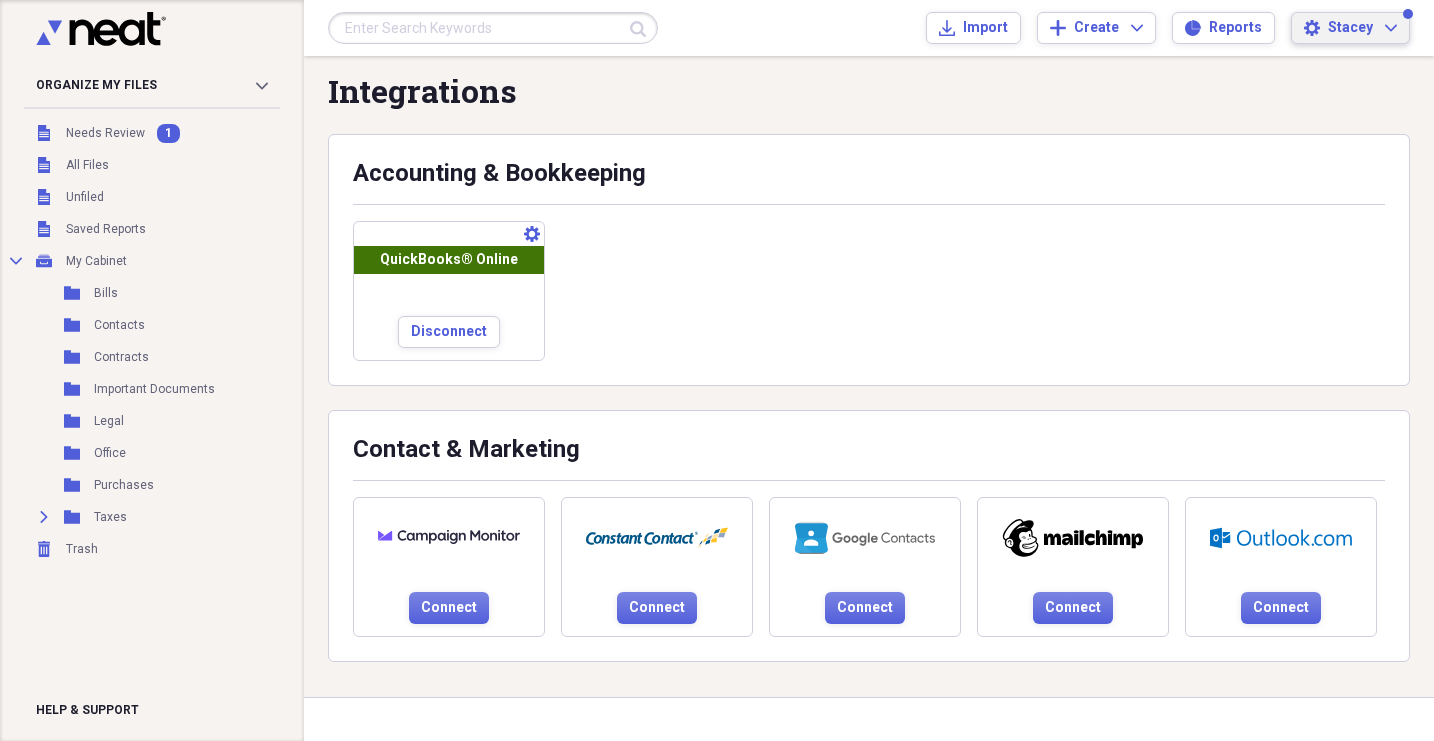 click on "Expand" 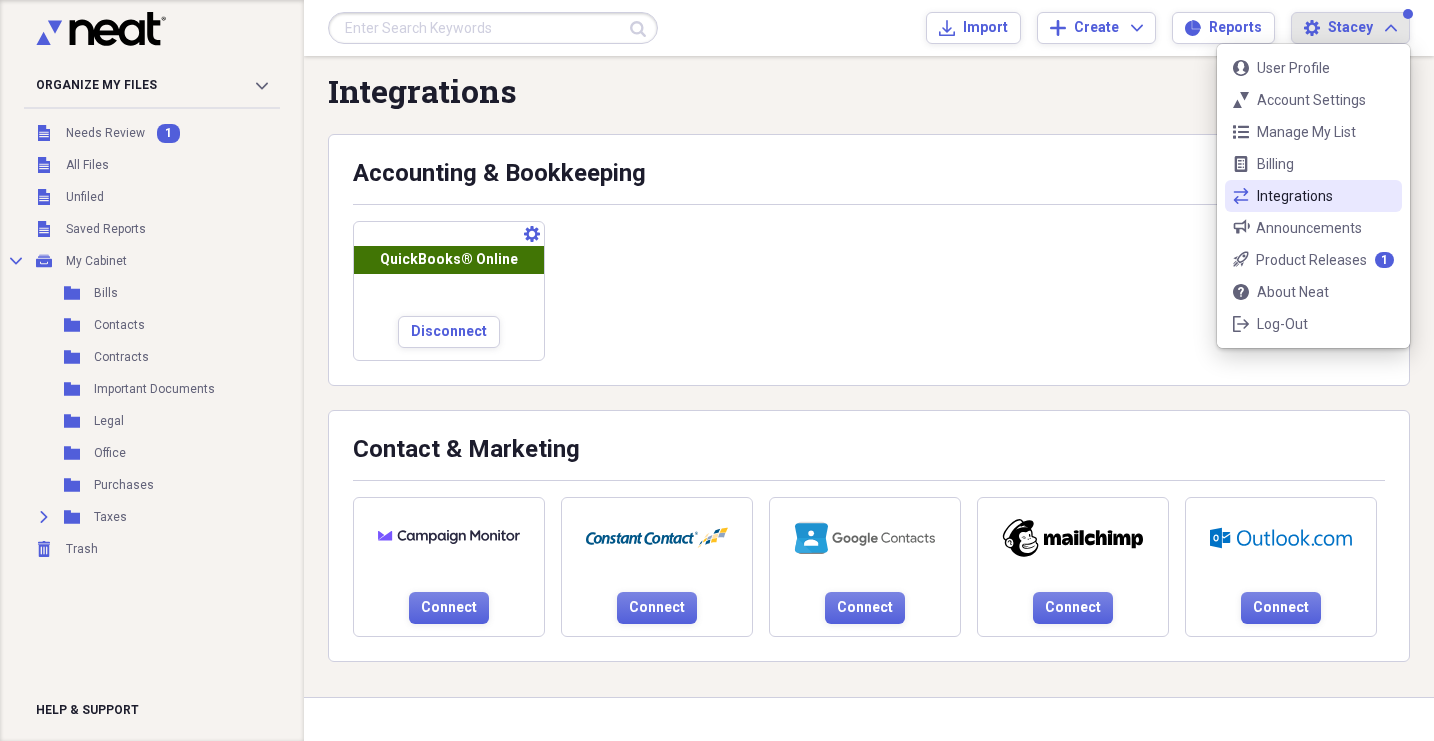 click on "Integrations" at bounding box center [1313, 196] 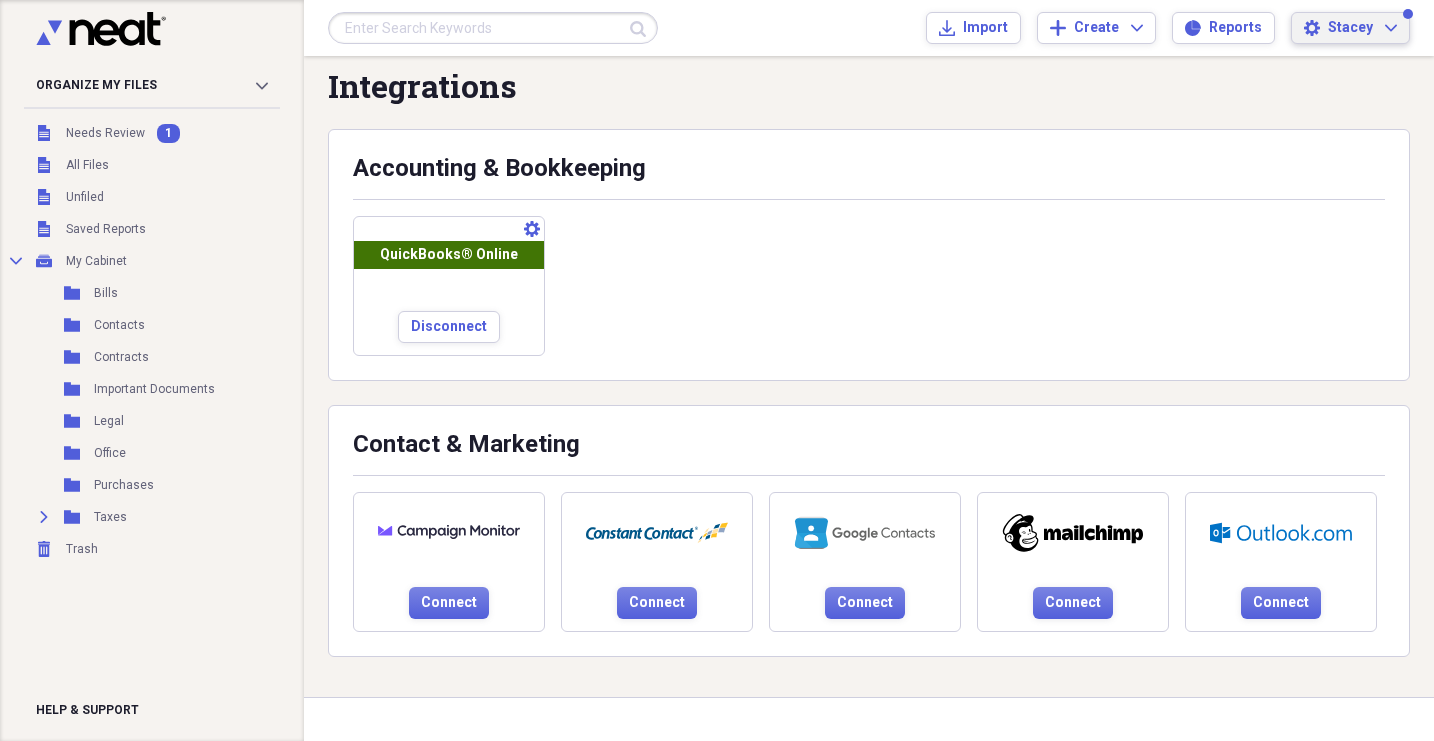 scroll, scrollTop: 0, scrollLeft: 0, axis: both 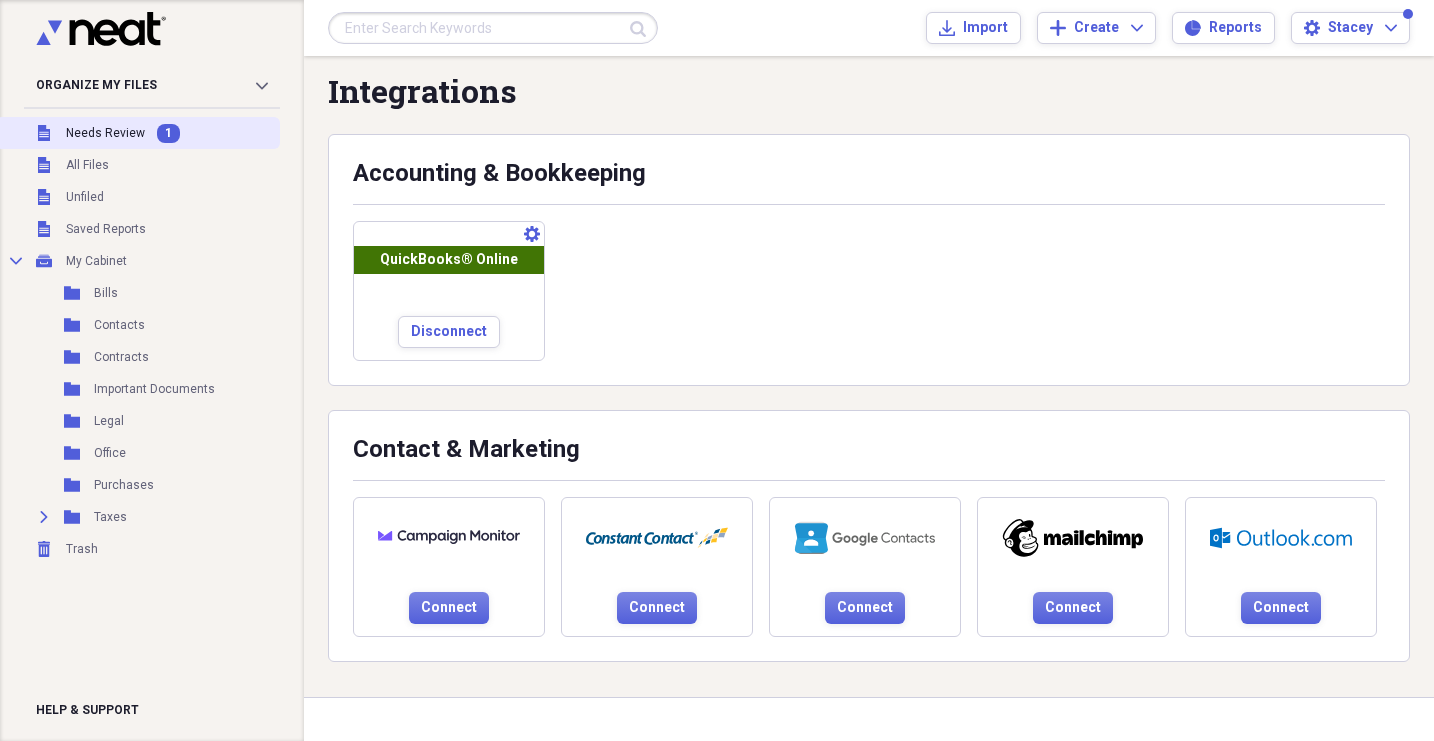 click on "Needs Review" at bounding box center [105, 133] 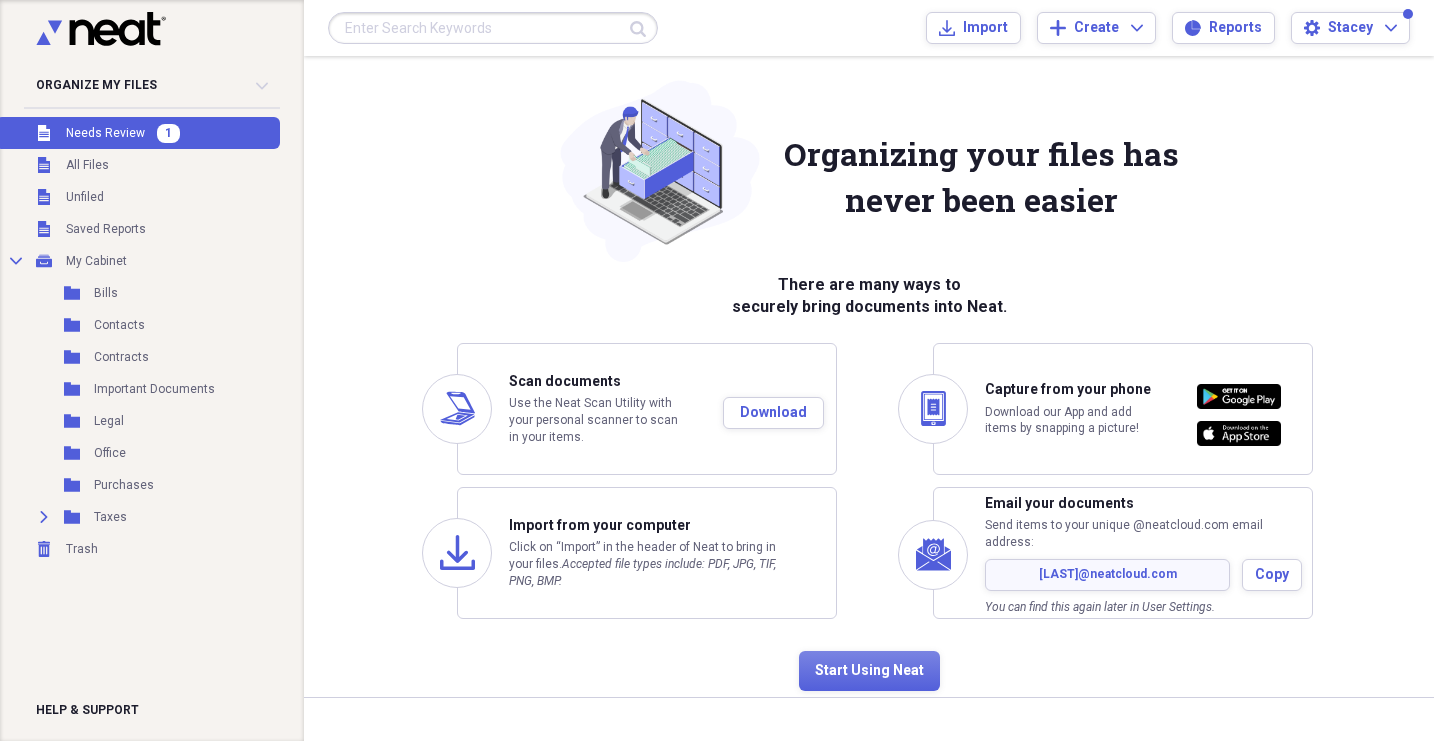 click on "Unfiled Needs Review 1" at bounding box center [138, 133] 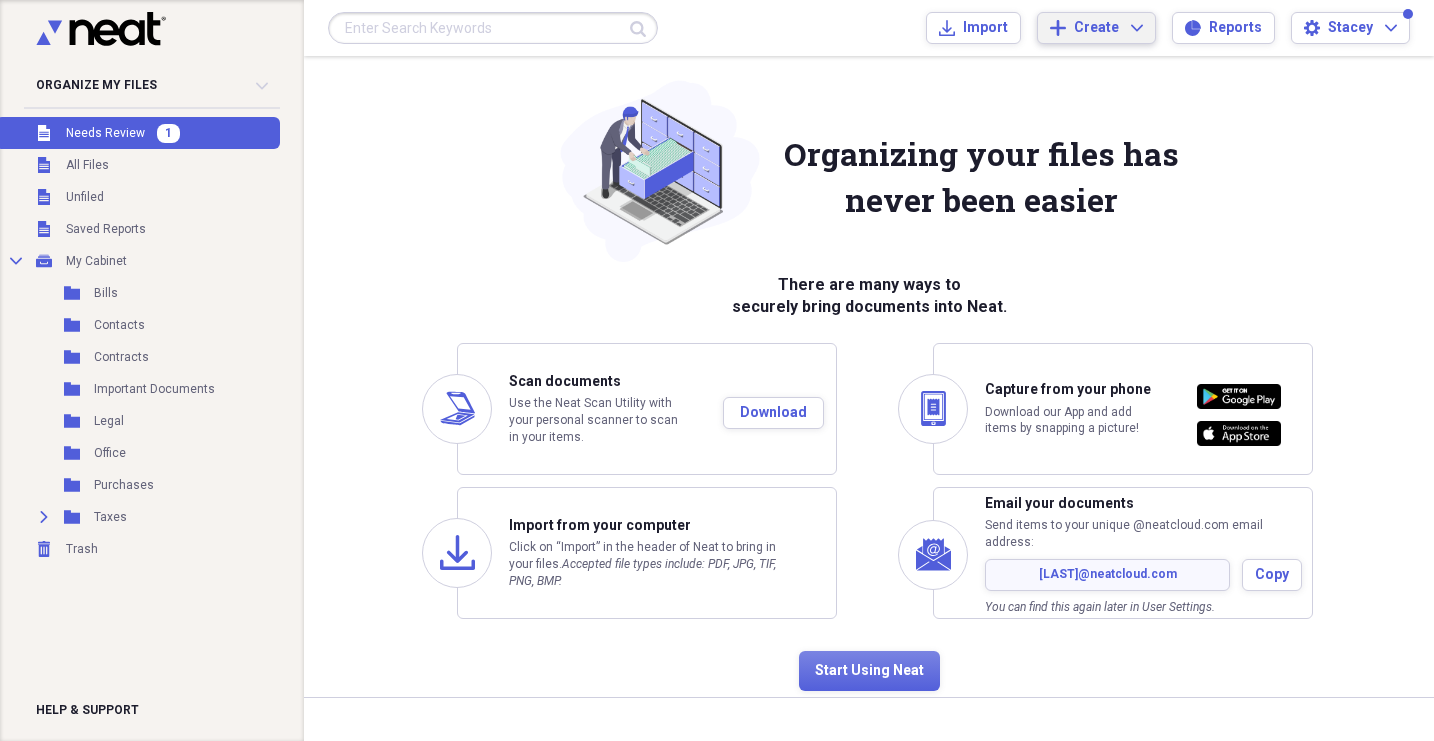 click on "Expand" 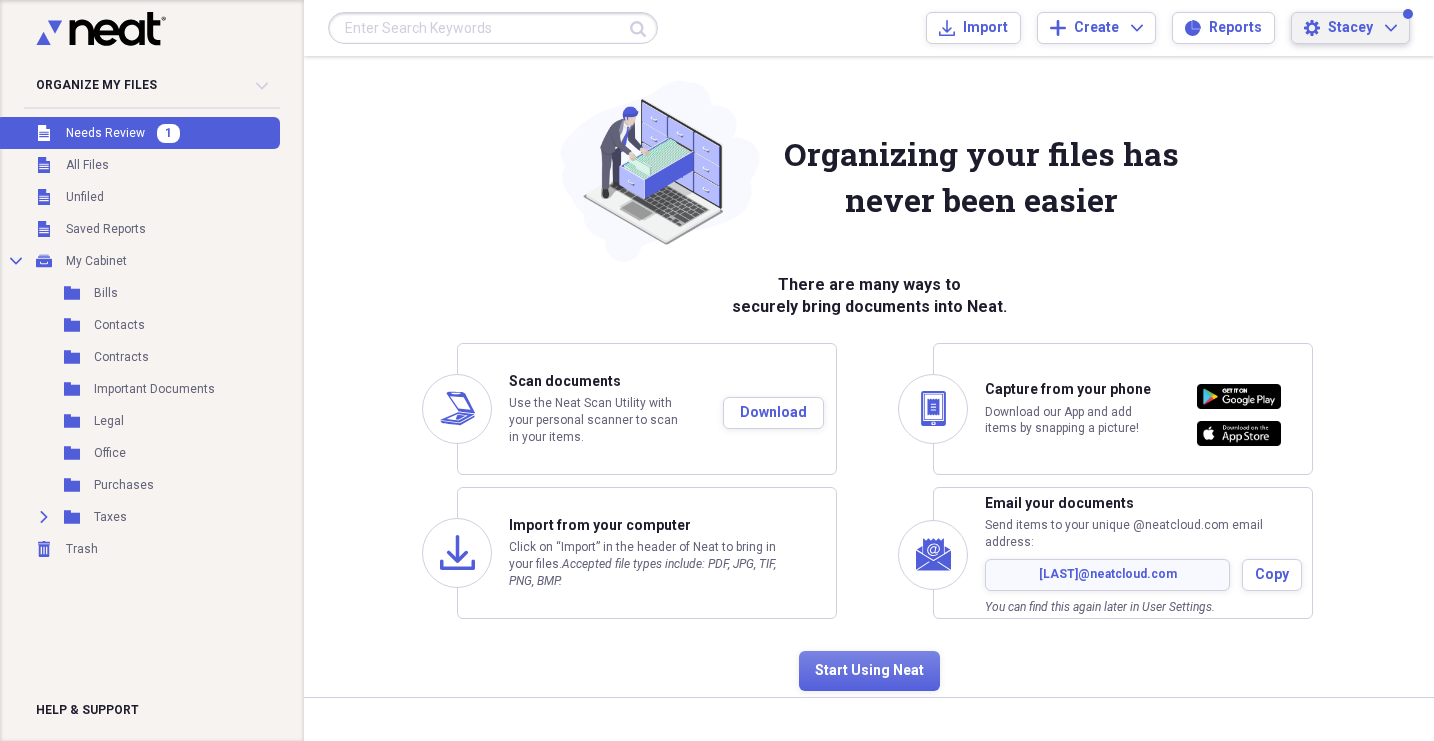 click on "Expand" 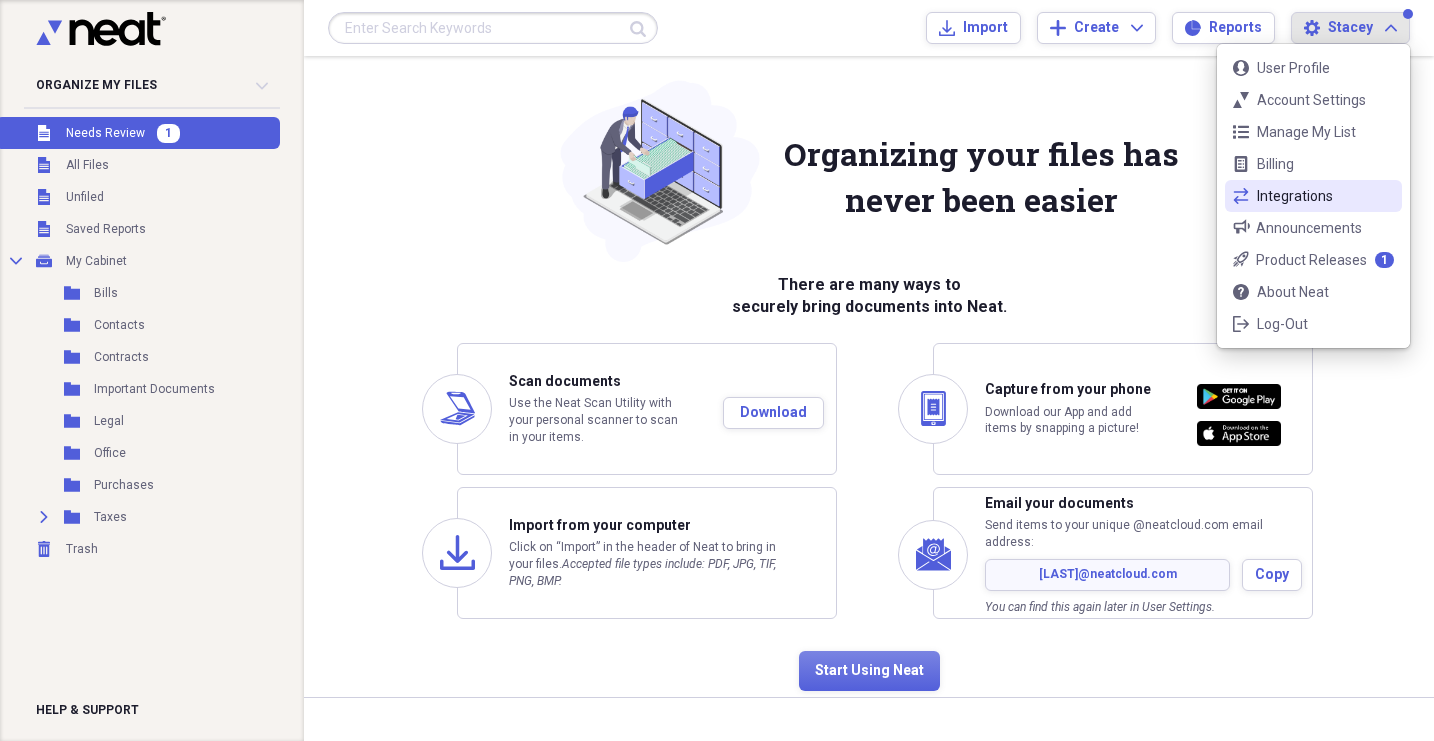click on "Integrations" at bounding box center (1313, 196) 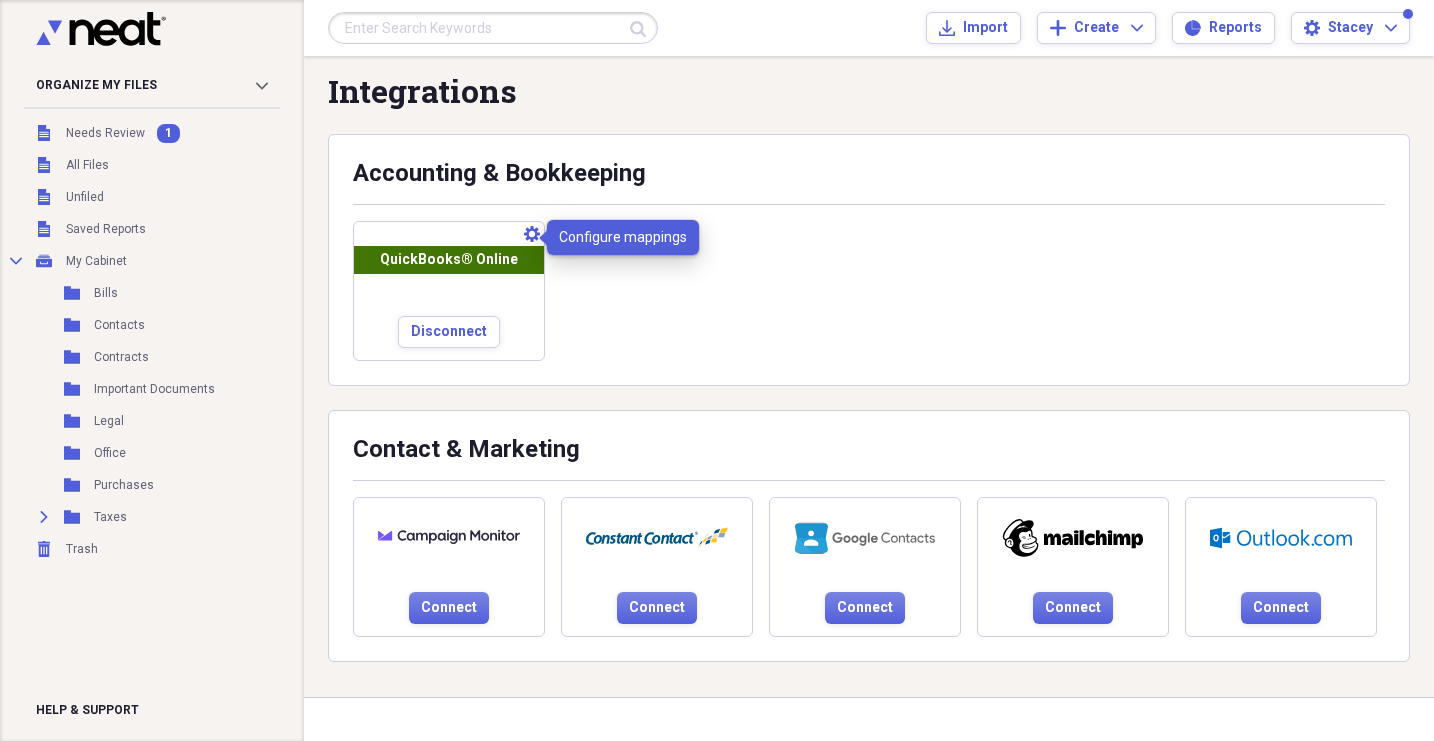 click on "Configure mappings" 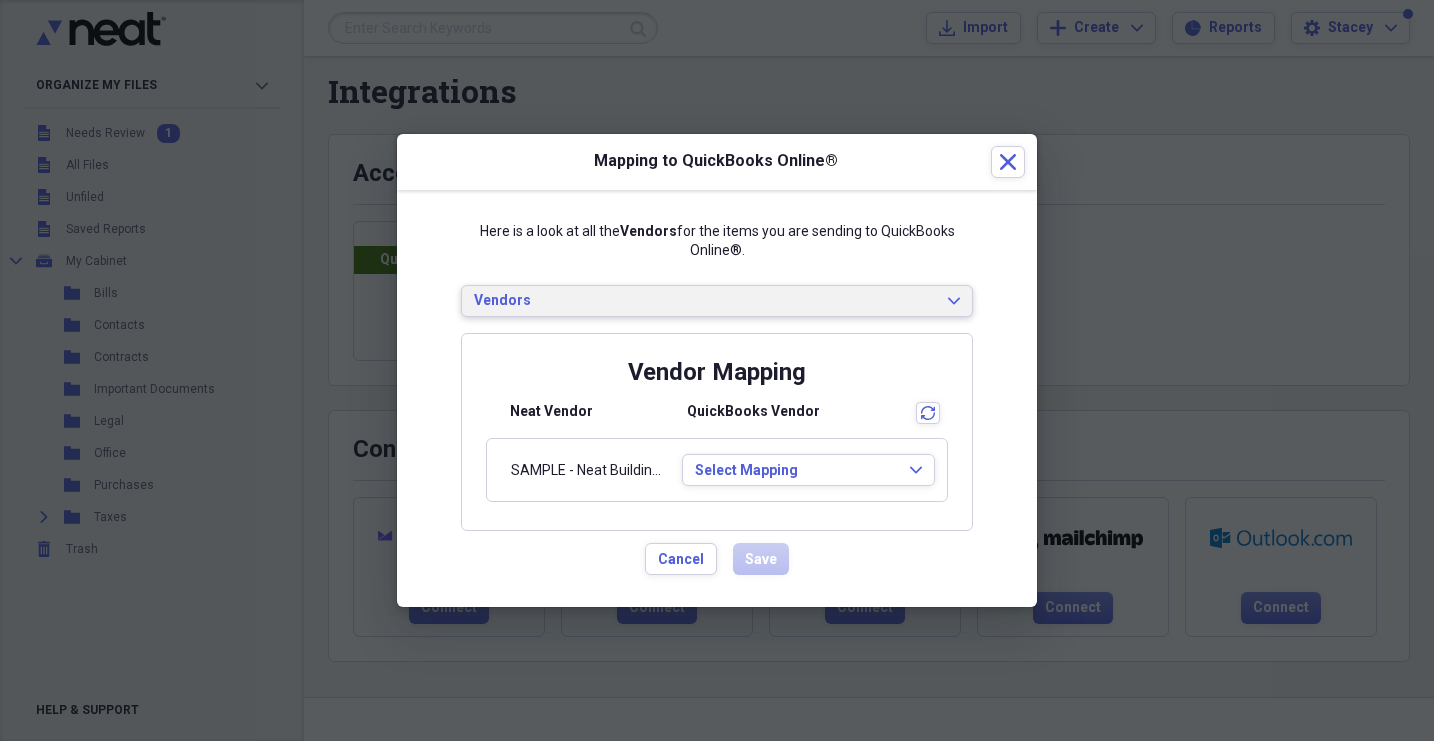 click on "Vendors Expand" at bounding box center [717, 301] 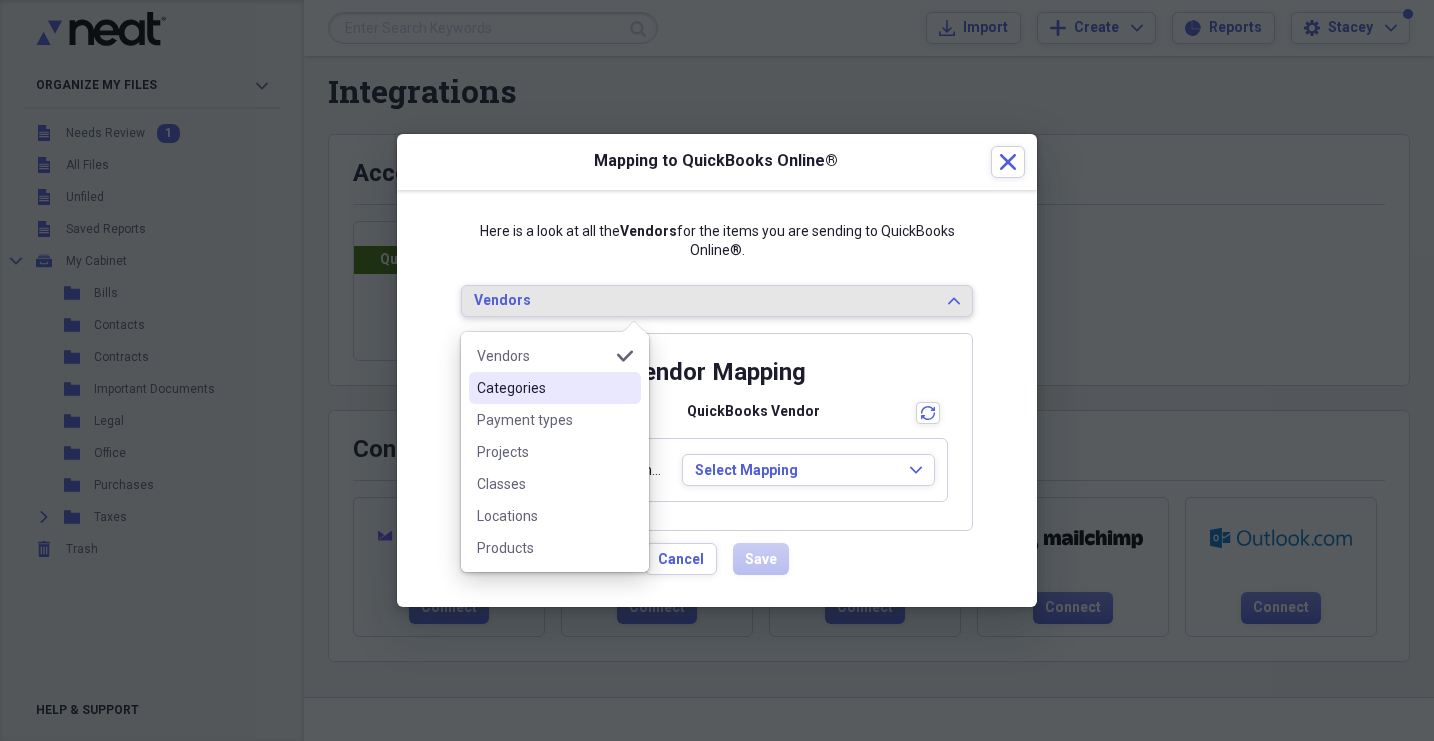 click on "Categories" at bounding box center [543, 388] 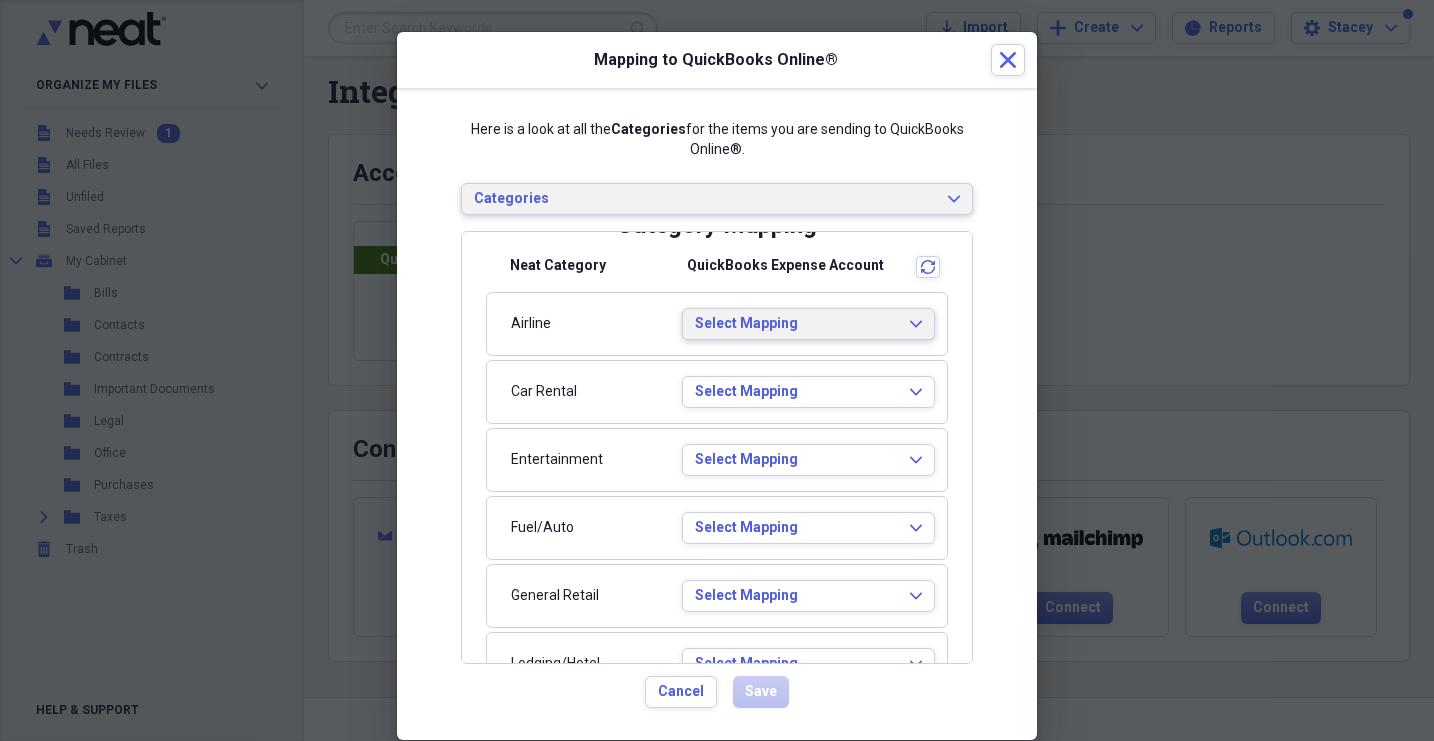 scroll, scrollTop: 10, scrollLeft: 0, axis: vertical 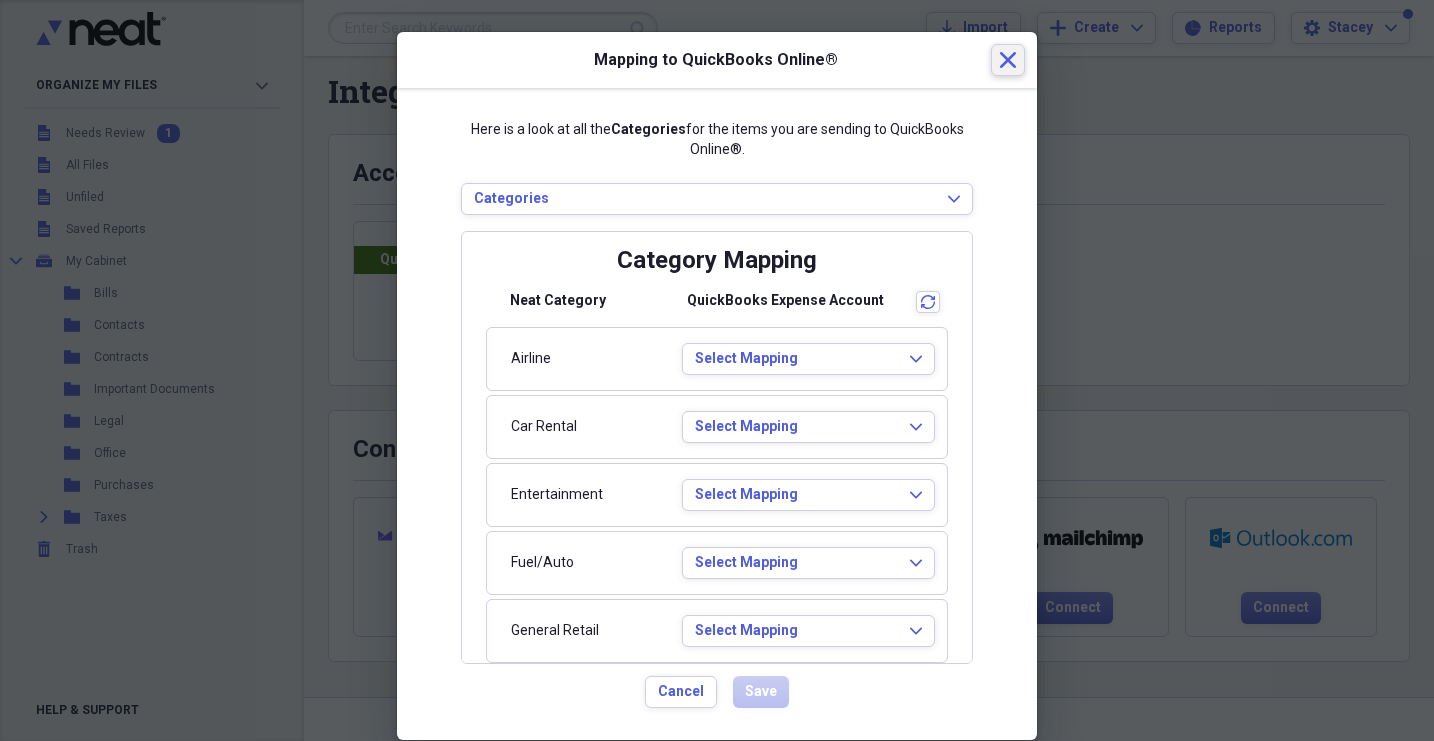 click 